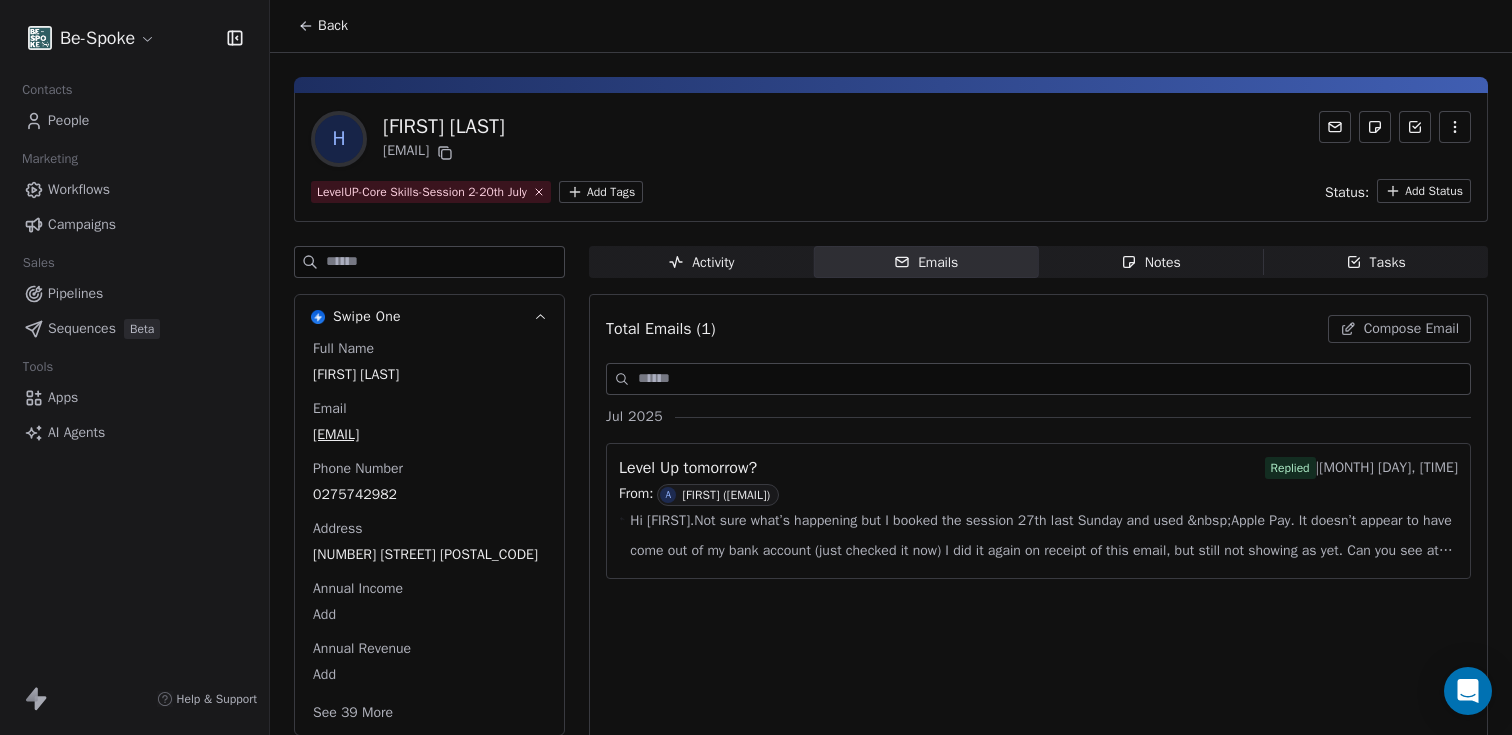 scroll, scrollTop: 0, scrollLeft: 0, axis: both 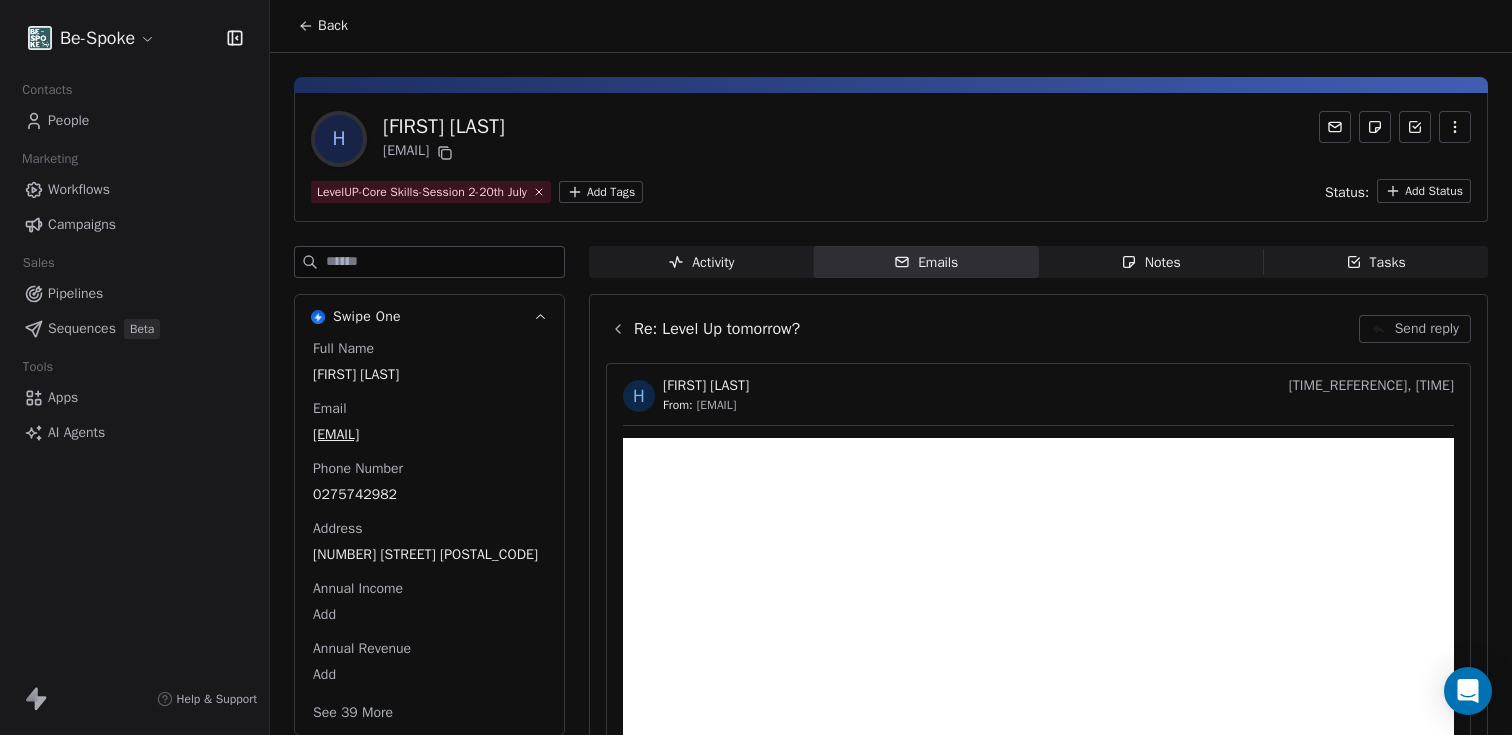 click on "People" at bounding box center [68, 120] 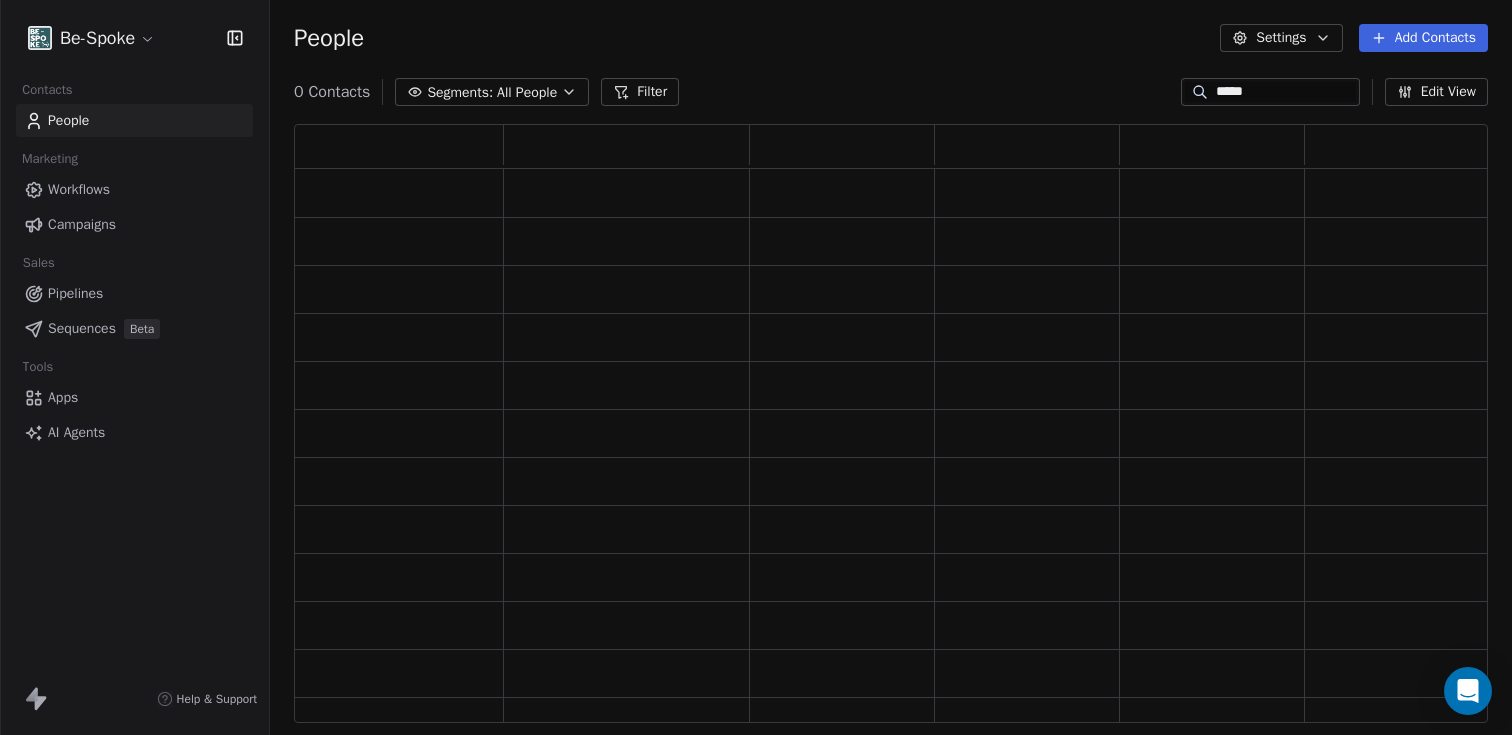 scroll, scrollTop: 16, scrollLeft: 16, axis: both 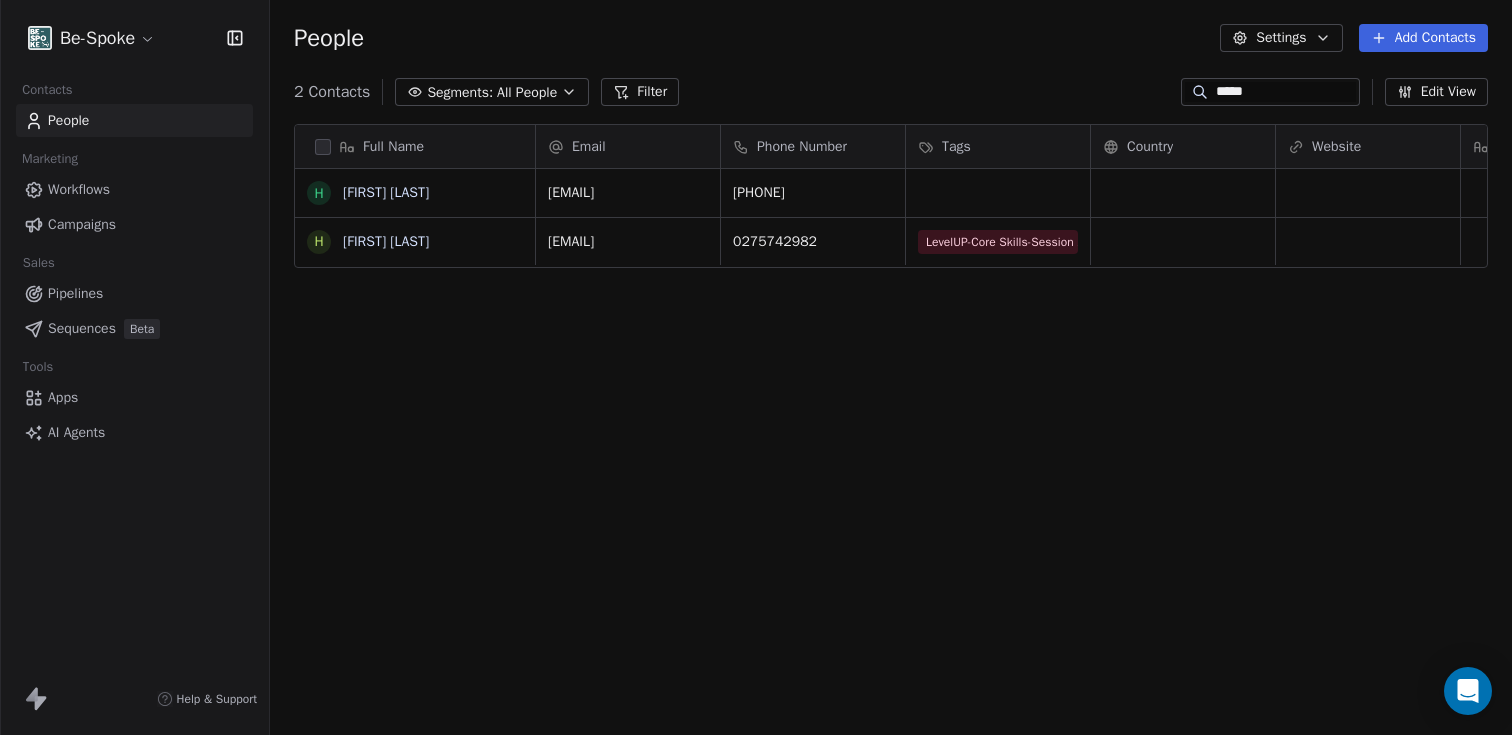 click on "*****" at bounding box center [1286, 92] 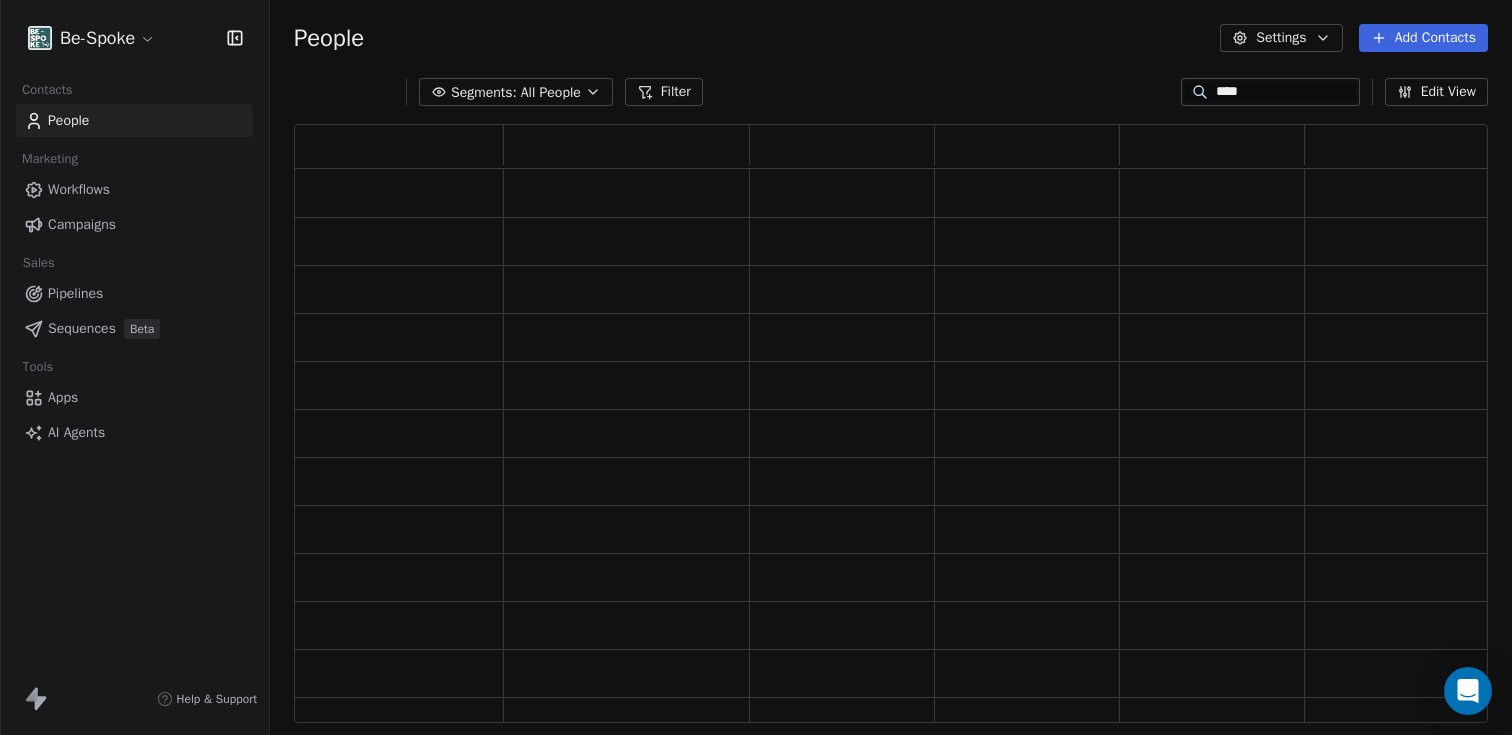 scroll, scrollTop: 16, scrollLeft: 16, axis: both 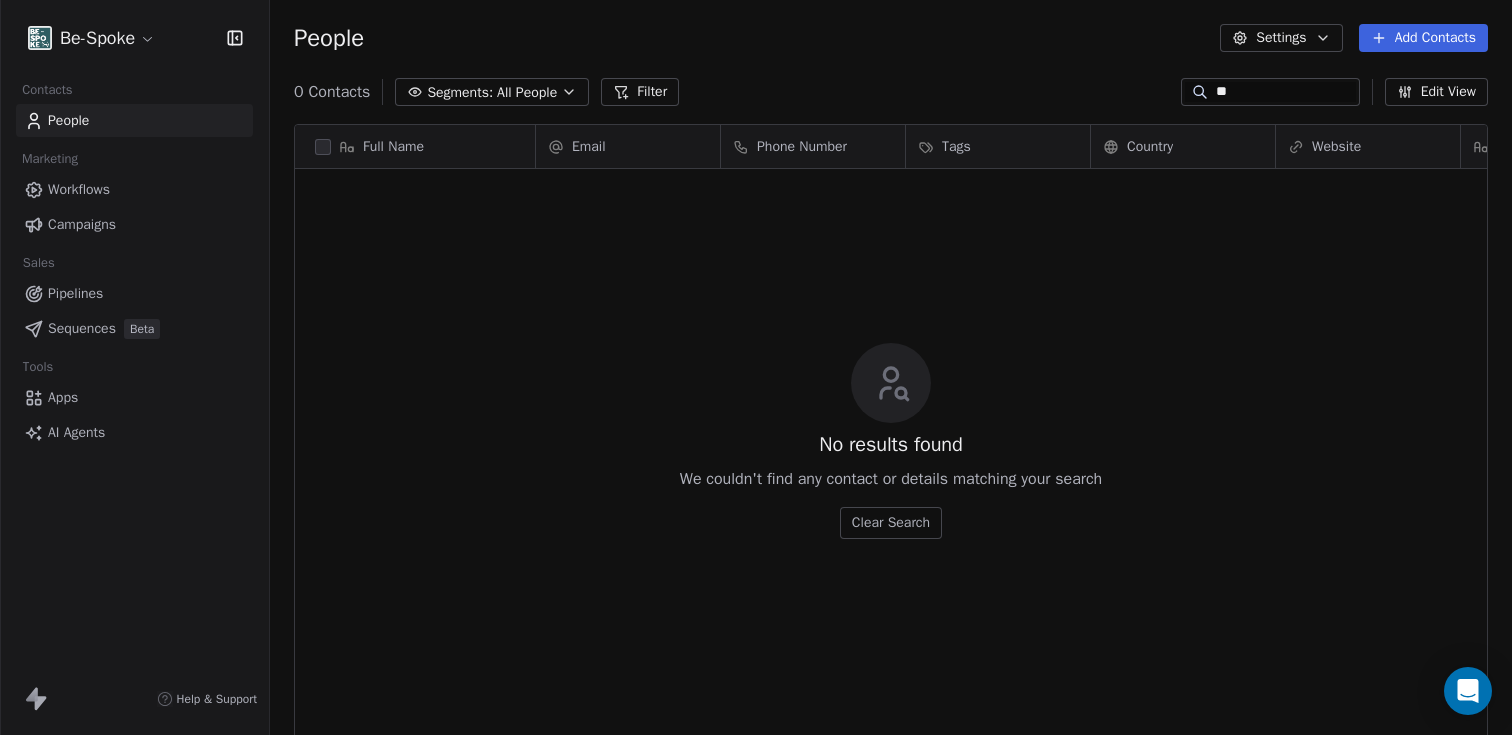 type on "*" 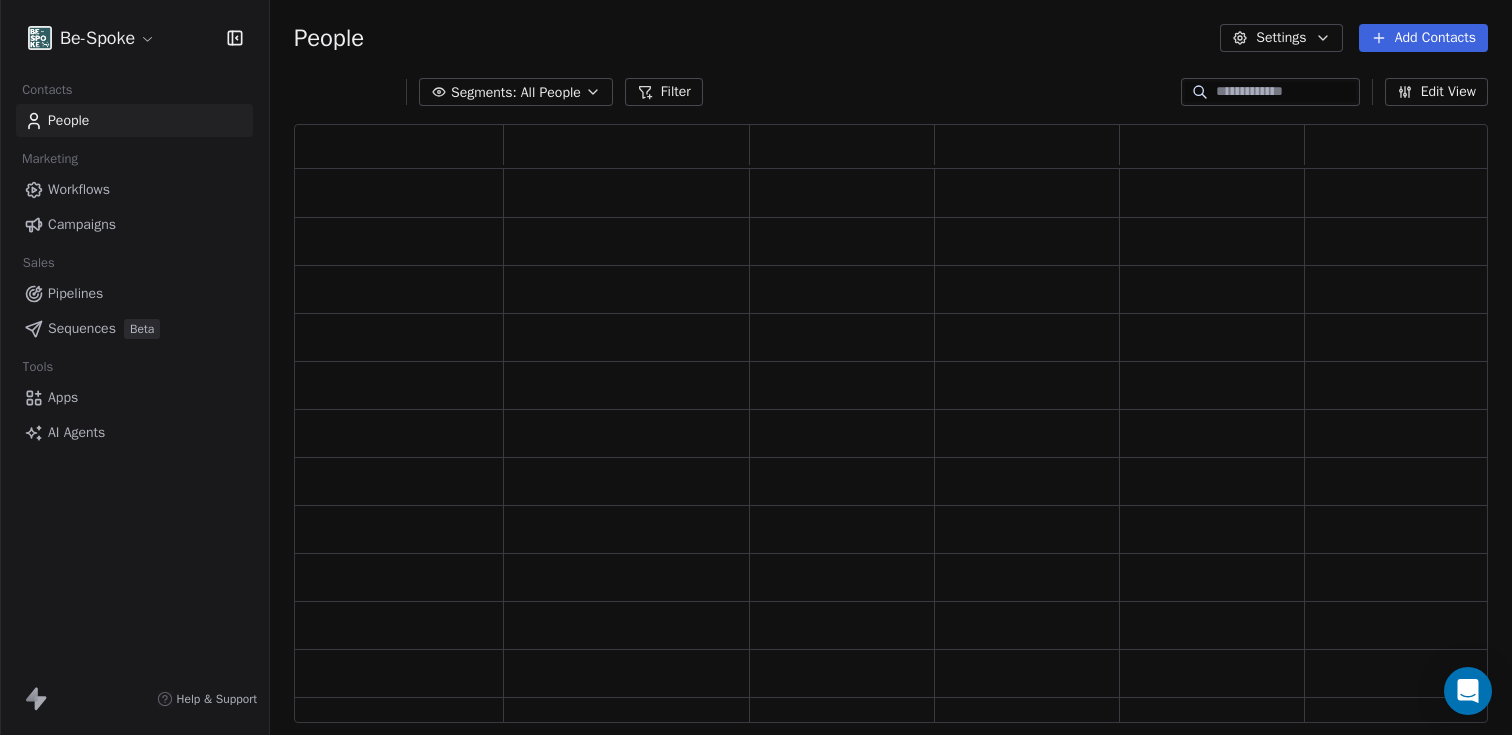 scroll, scrollTop: 16, scrollLeft: 16, axis: both 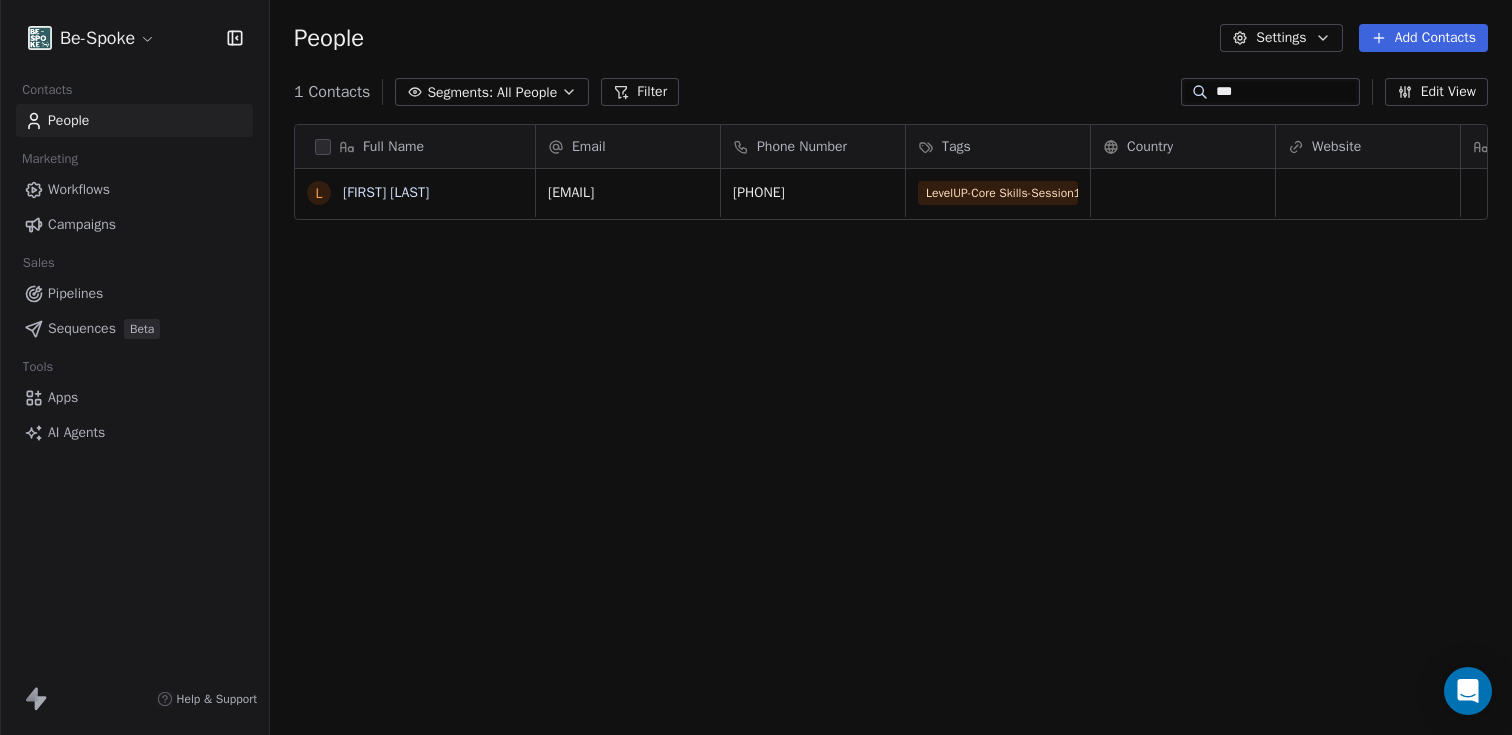 type on "***" 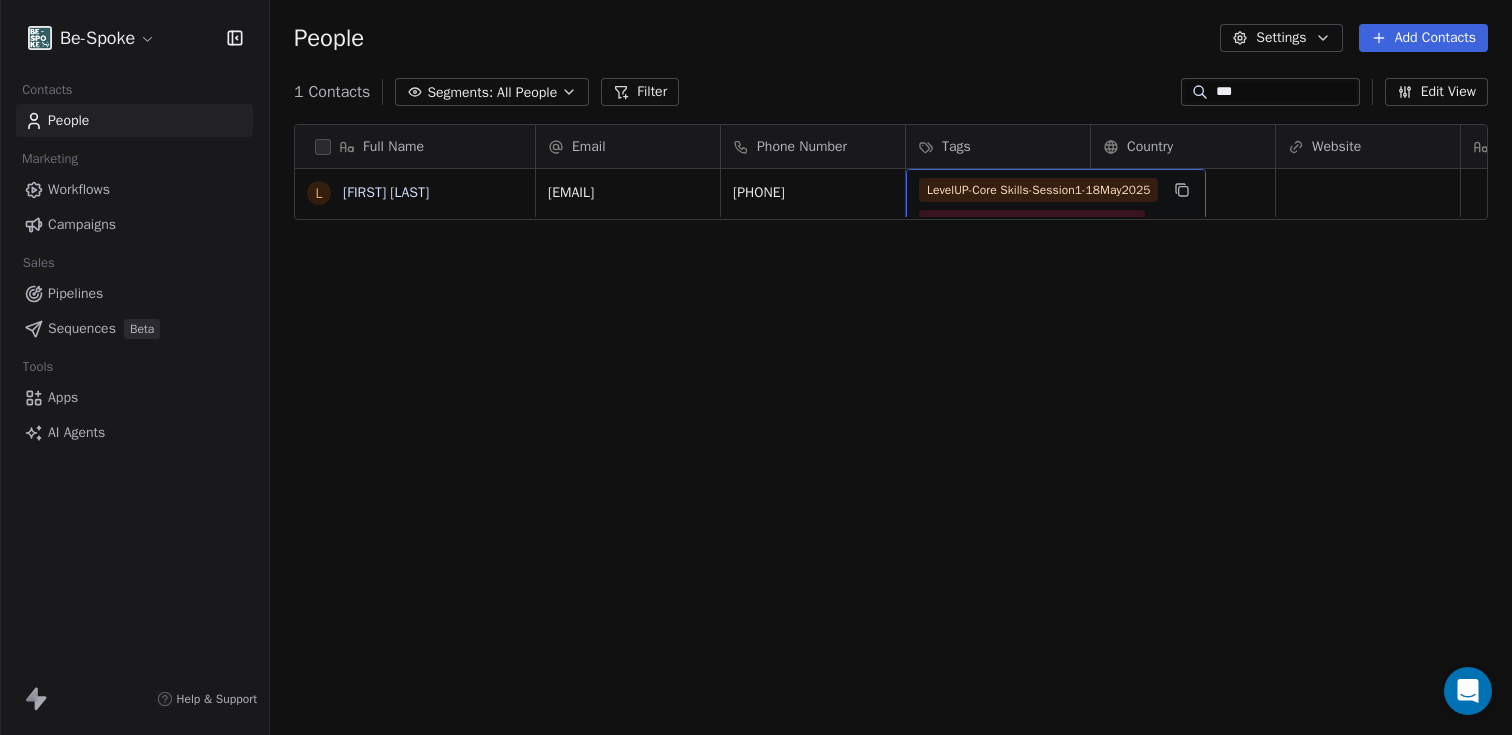 click on "LevelUP-Core Skills-Session1-18May2025 LevelUP-Core Skills-Session 2-20th July WW Brakes Jan25 WW Drivetrain Feb25 WW Suspension Mar25 Trail Fit Program July 25" at bounding box center [1038, 270] 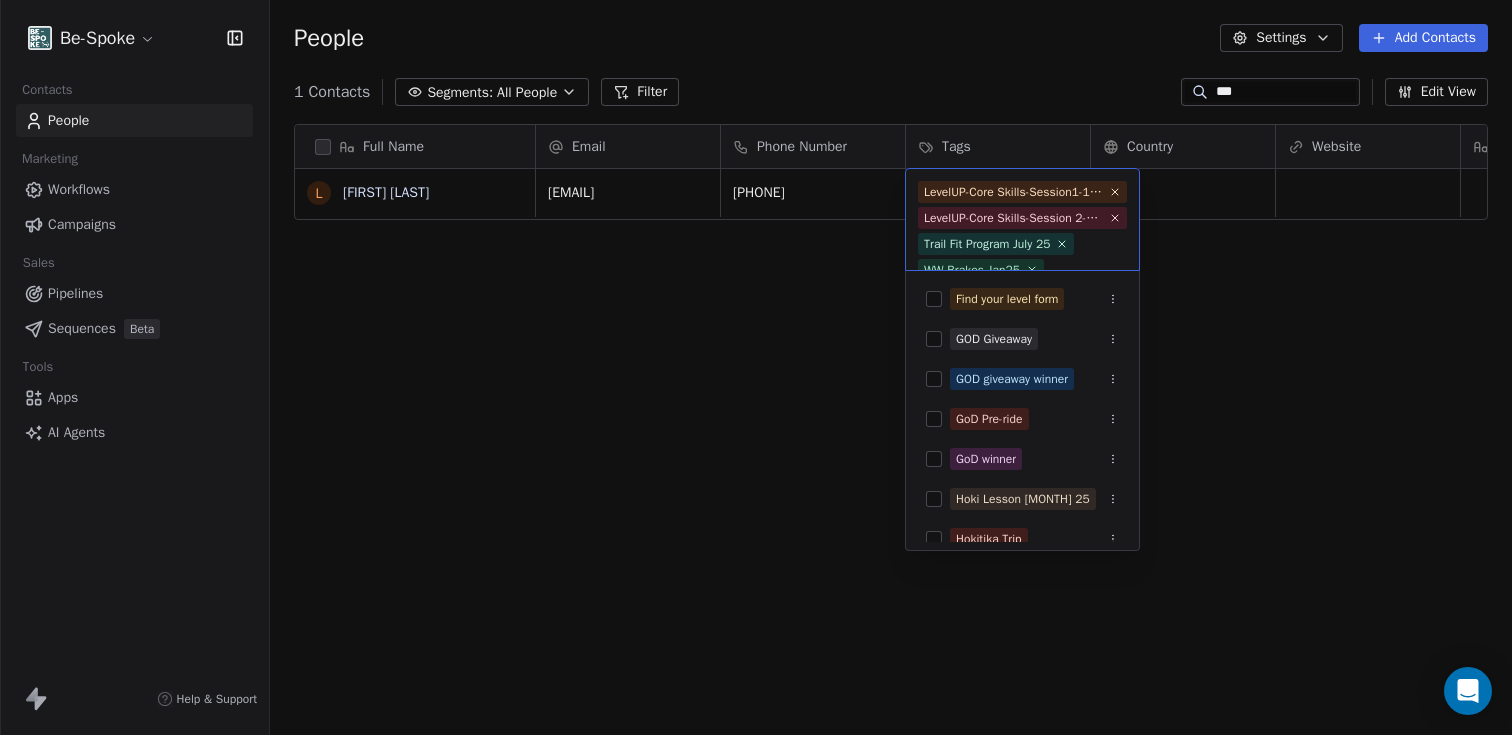 scroll, scrollTop: 101, scrollLeft: 0, axis: vertical 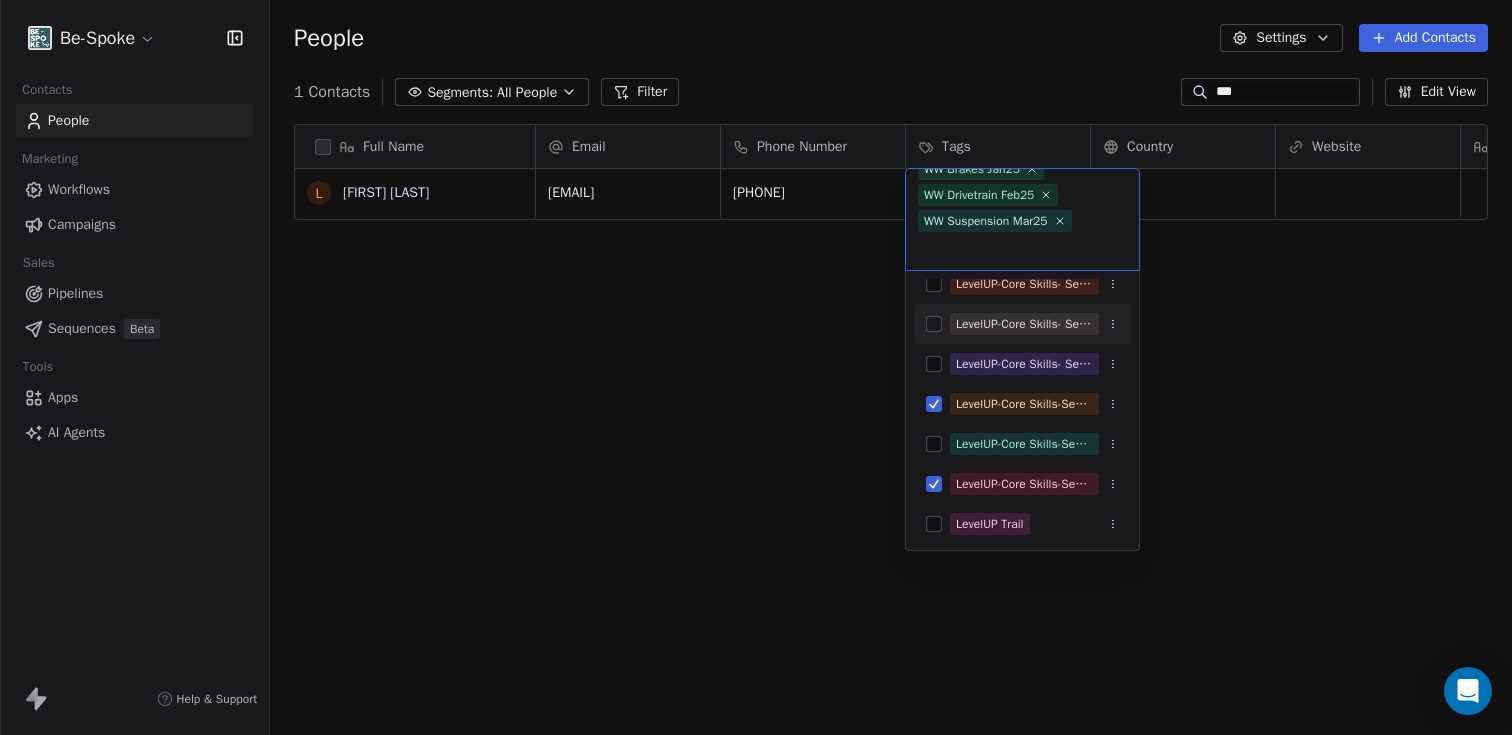 click on "LevelUP-Core Skills- Session 3-27th July 2025" at bounding box center (1024, 324) 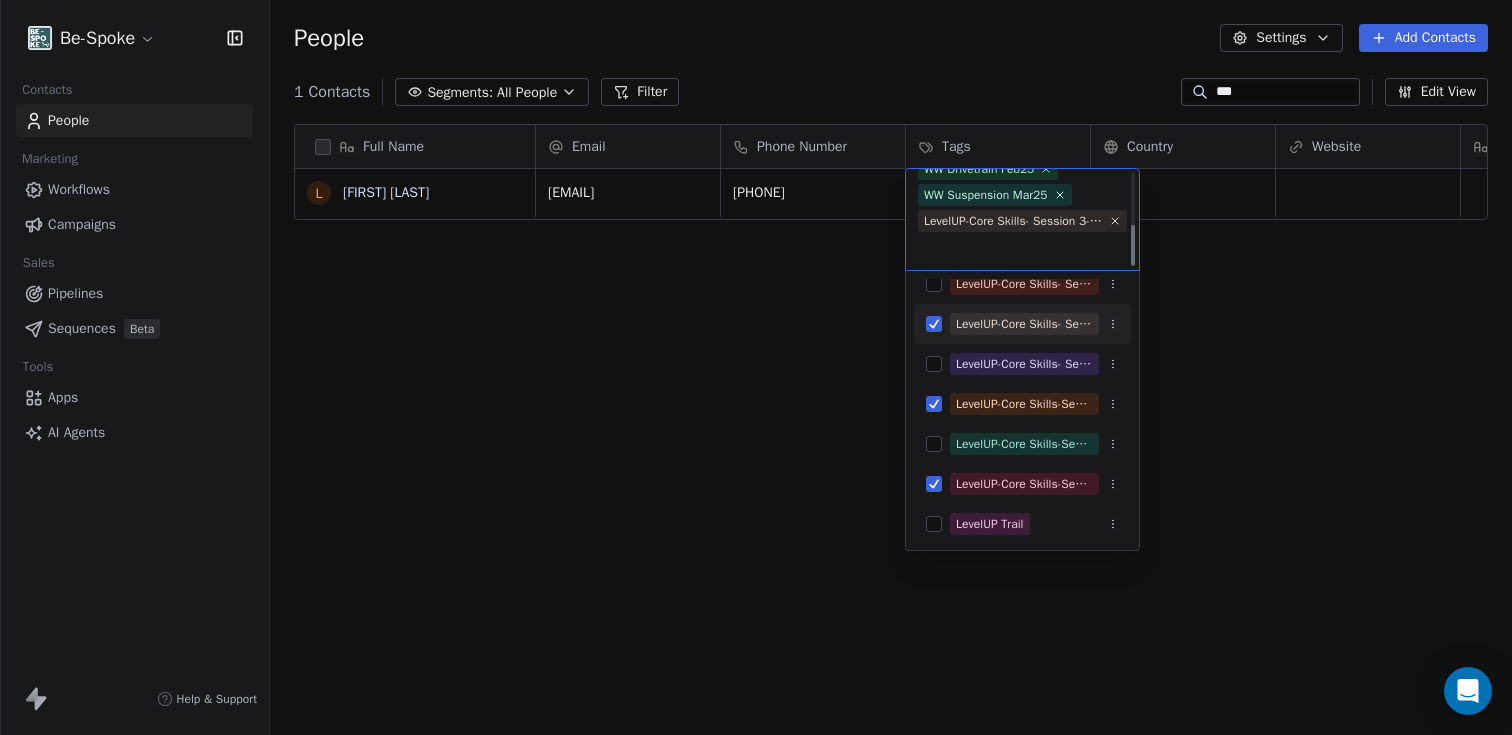 click on "Be-Spoke Contacts People Marketing Workflows Campaigns Sales Pipelines Sequences Beta Tools Apps AI Agents Help & Support People Settings  Add Contacts 1 Contacts Segments: All People Filter  *** Edit View Tag Add to Sequence Export Full Name L Liz Gardiner Email Phone Number Tags Country Website Job Title Status Contact Source NPS Score lizziel.gardiner@gmail.com 0211629320 LevelUP-Core Skills-Session1-18May2025 LevelUP-Core Skills-Session 2-20th July WW Brakes Jan25 WW Drivetrain Feb25 WW Suspension Mar25 Trail Fit Program July 25 -6
To pick up a draggable item, press the space bar.
While dragging, use the arrow keys to move the item.
Press space again to drop the item in its new position, or press escape to cancel.
LevelUP-Core Skills-Session1-18May2025 LevelUP-Core Skills-Session 2-20th July Trail Fit Program July 25 WW Brakes Jan25 WW Drivetrain Feb25 WW Suspension Mar25 LevelUP-Core Skills- Session 3-27th July 2025 GoD winner Hoki Lesson March 25 Hokitika Trip LevelUP Trail" at bounding box center (756, 367) 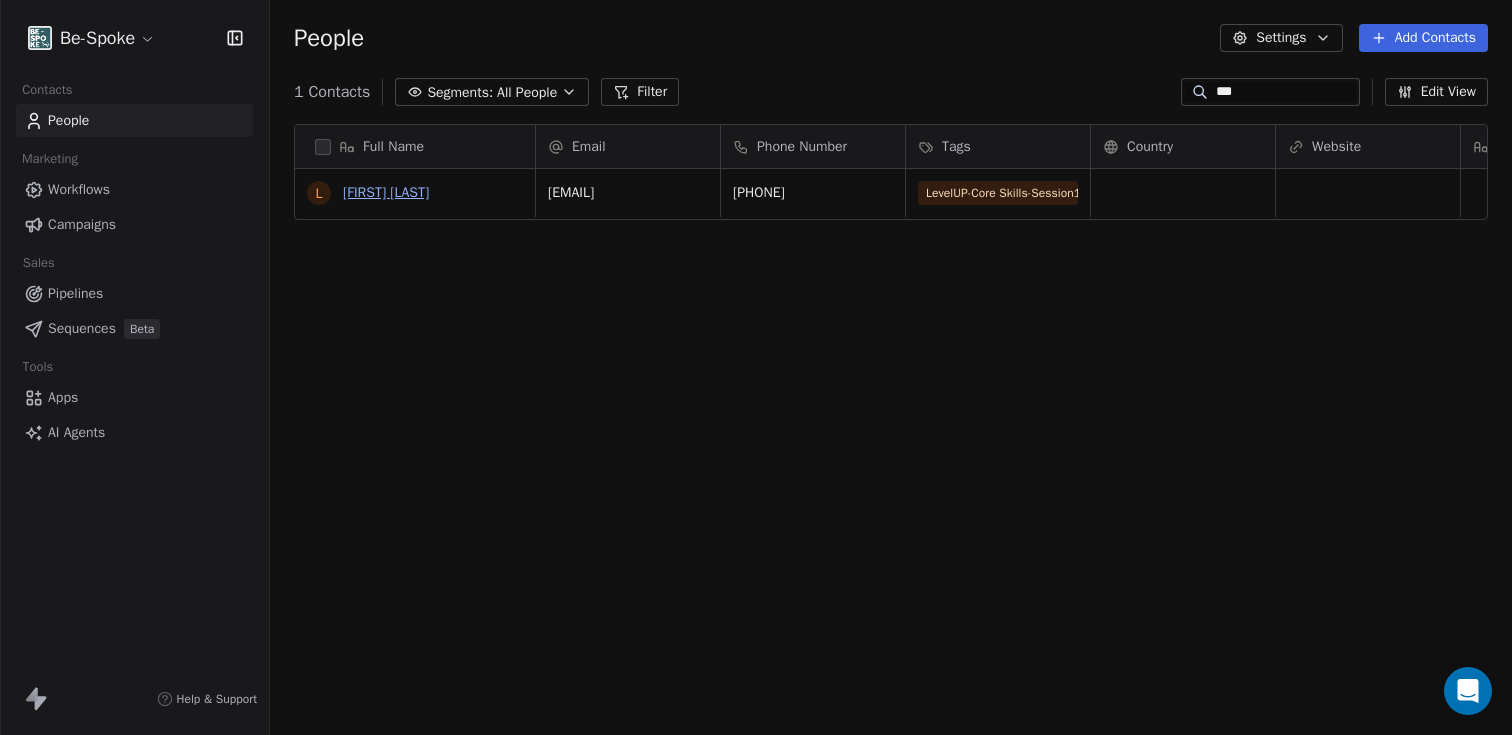 click on "[FIRST] [LAST]" at bounding box center (386, 192) 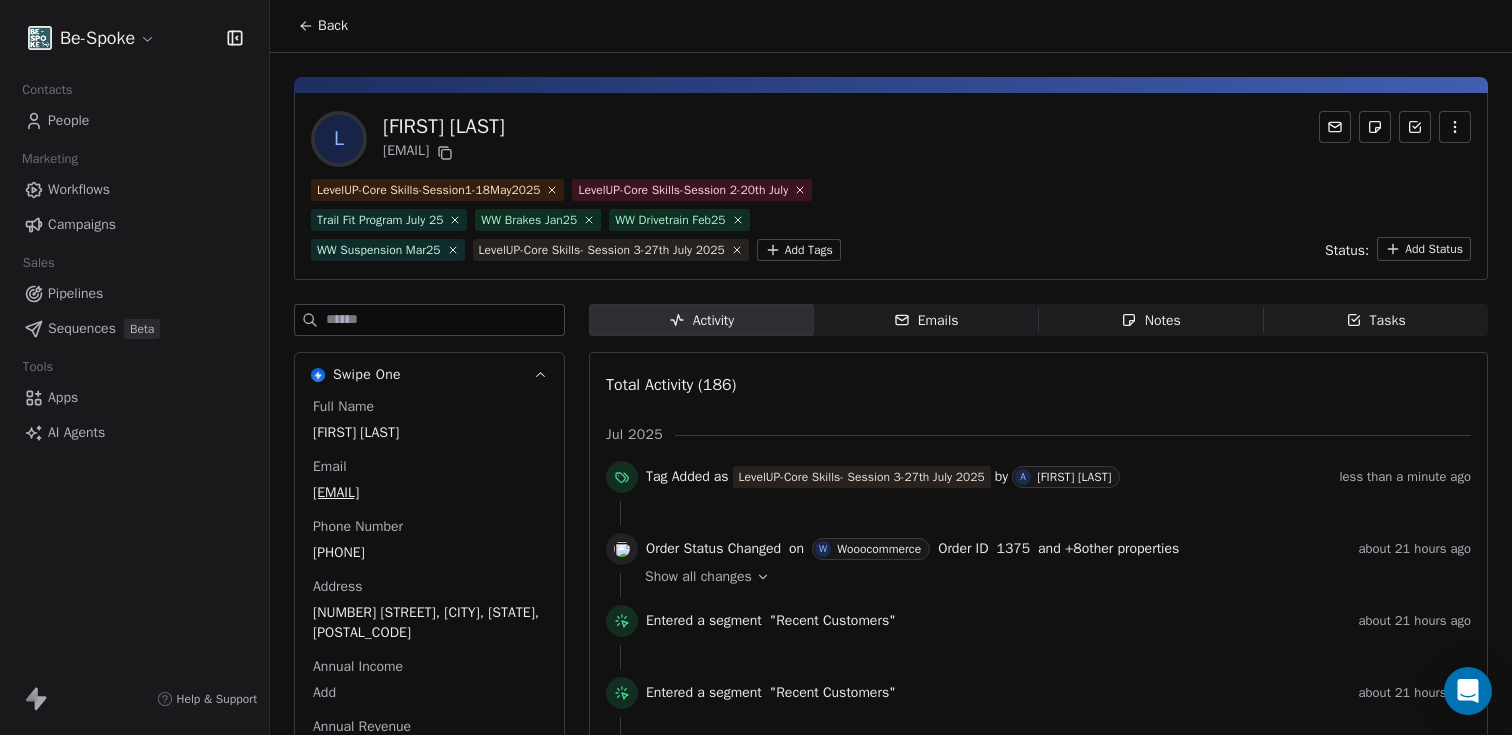 click on "Workflows" at bounding box center [79, 189] 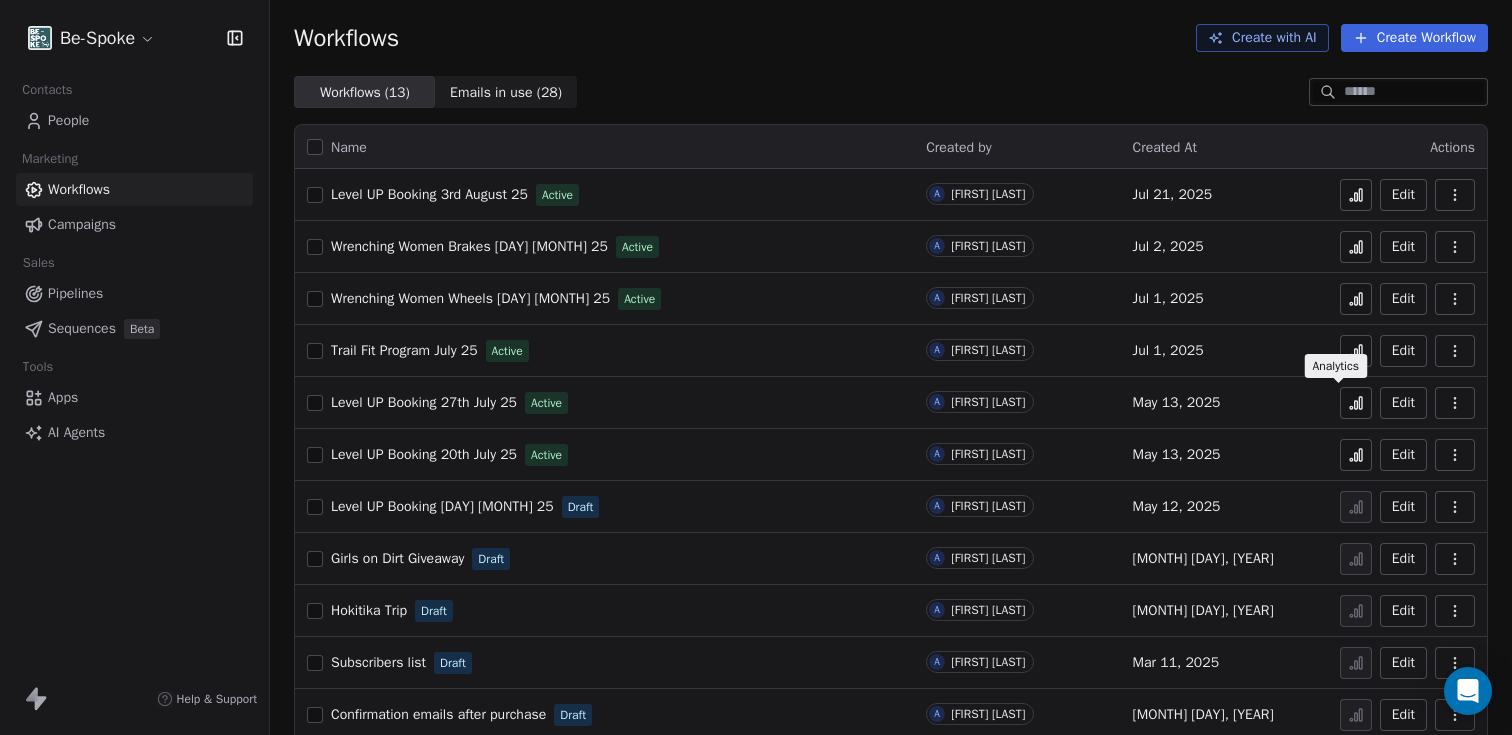 click at bounding box center (1356, 403) 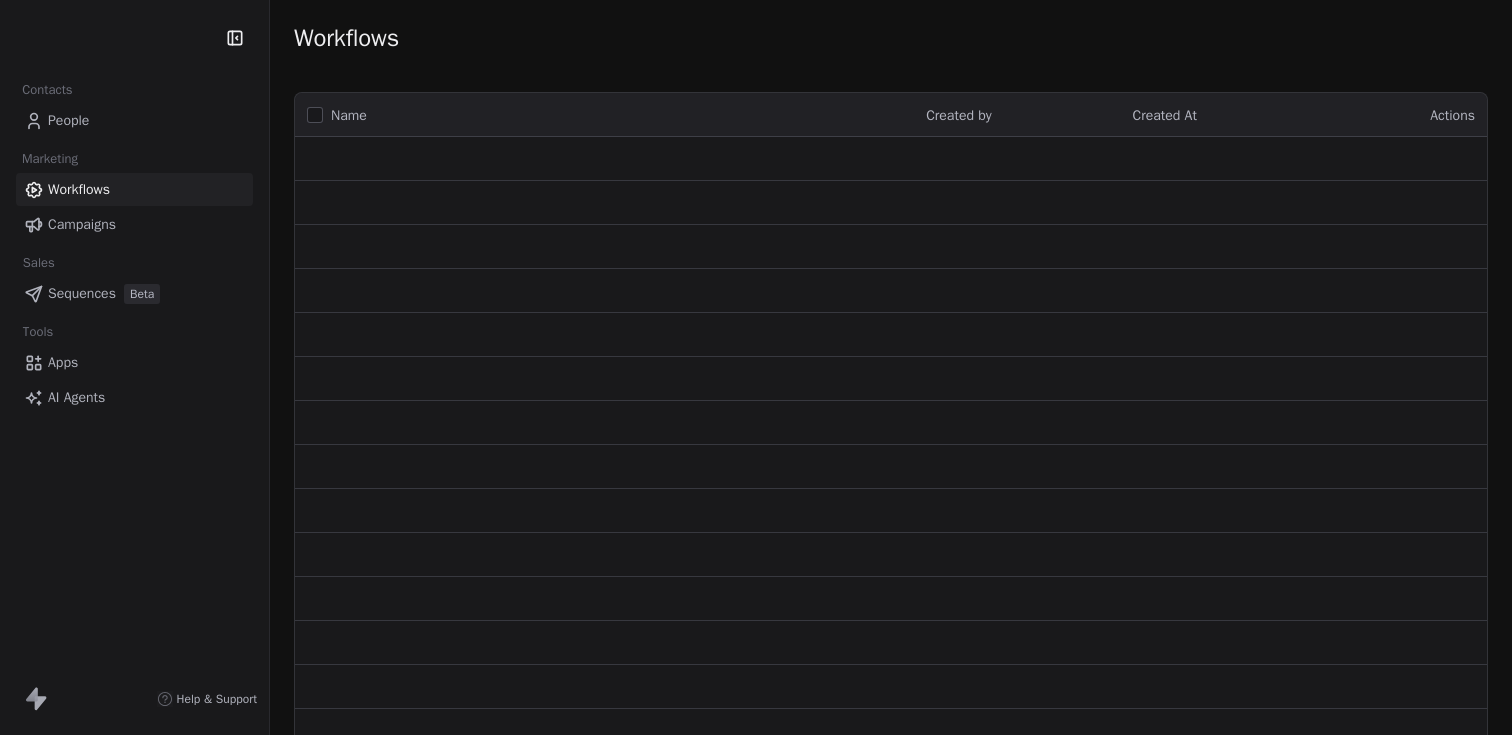 scroll, scrollTop: 0, scrollLeft: 0, axis: both 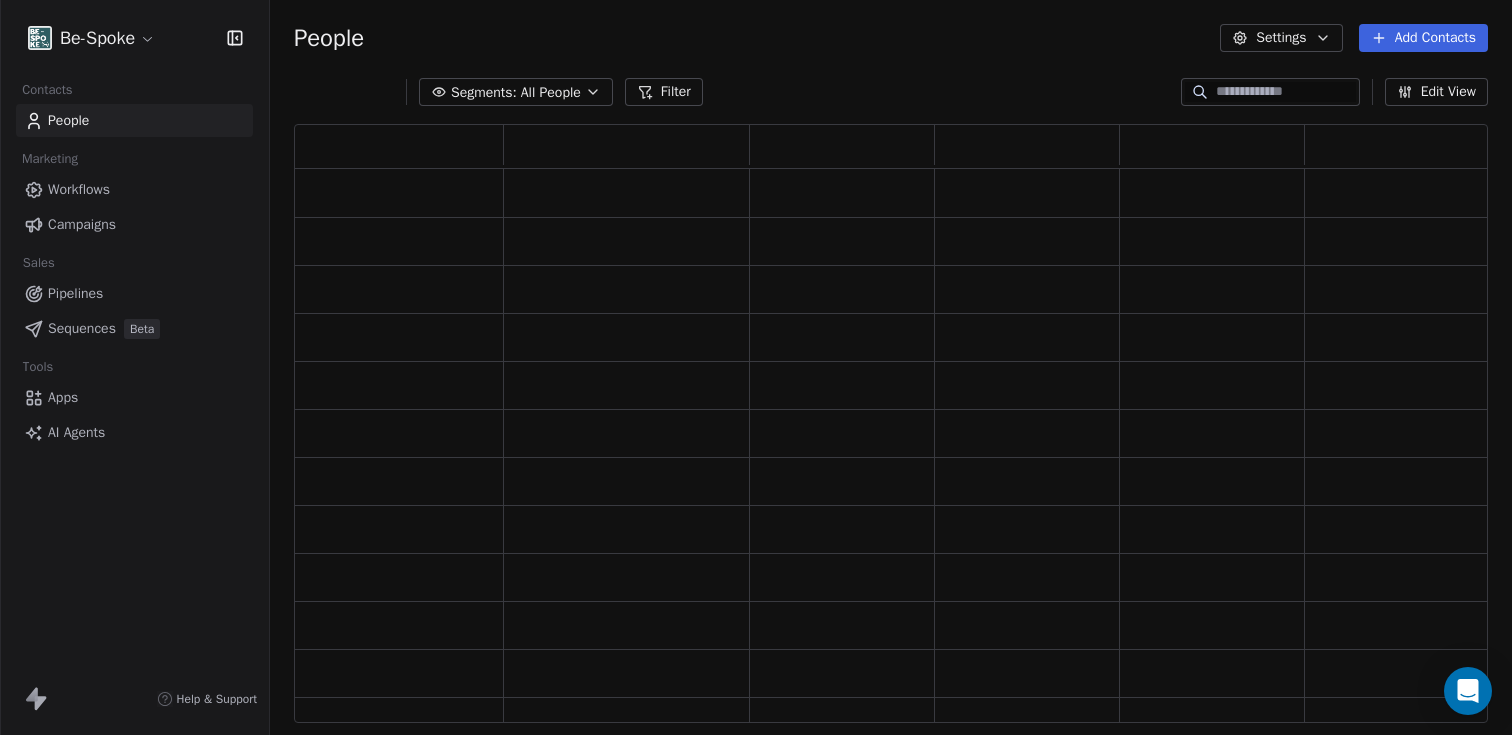 click at bounding box center (1286, 92) 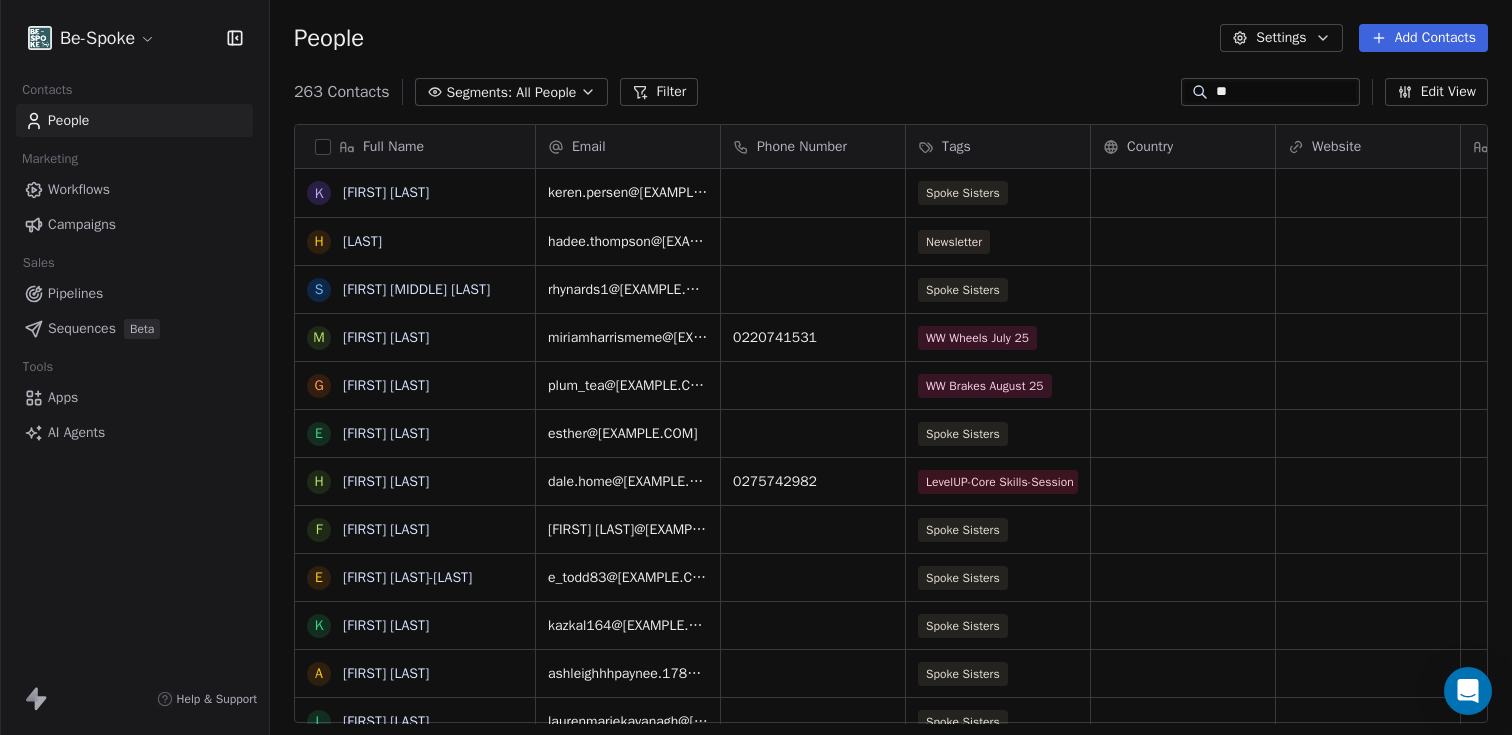 scroll, scrollTop: 16, scrollLeft: 16, axis: both 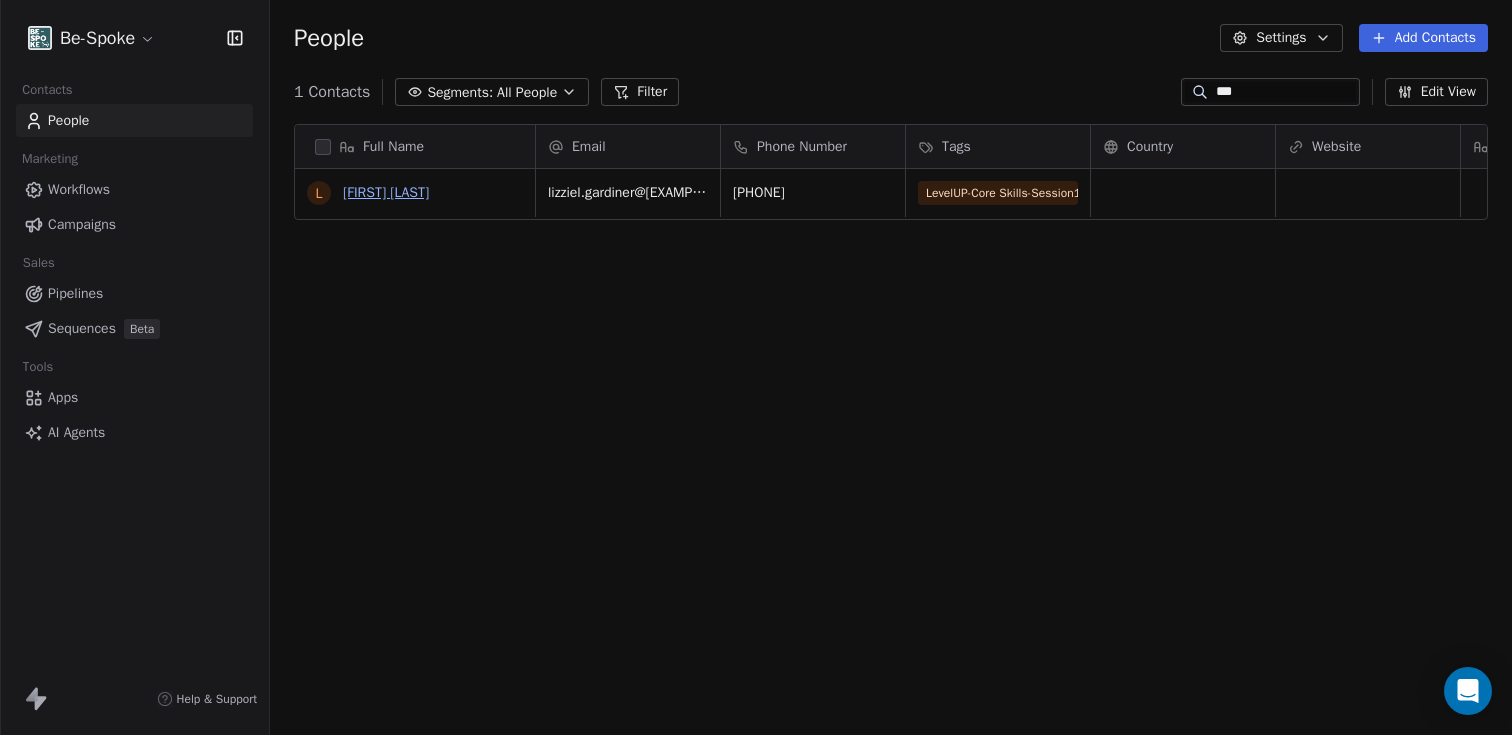 type on "***" 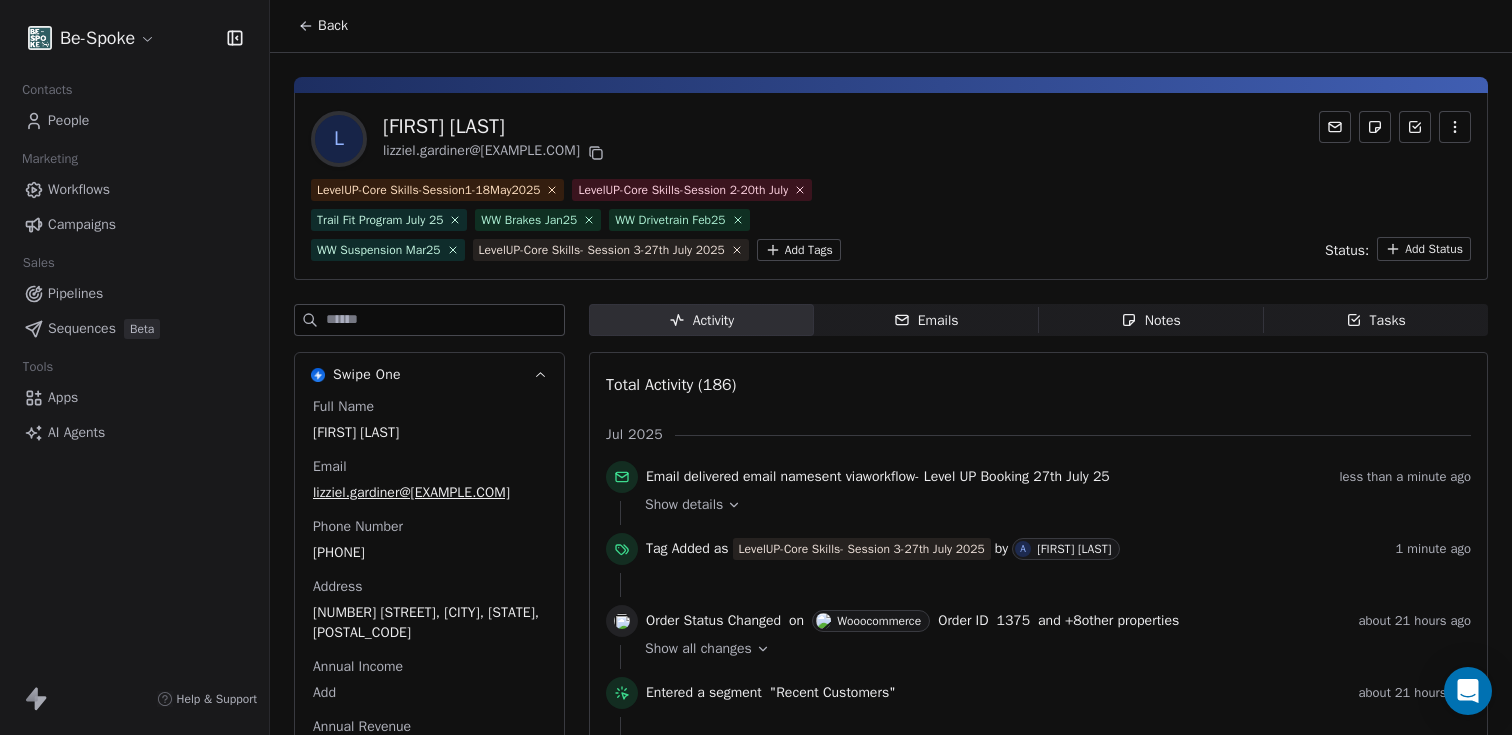 click on "Emails Emails" at bounding box center [926, 320] 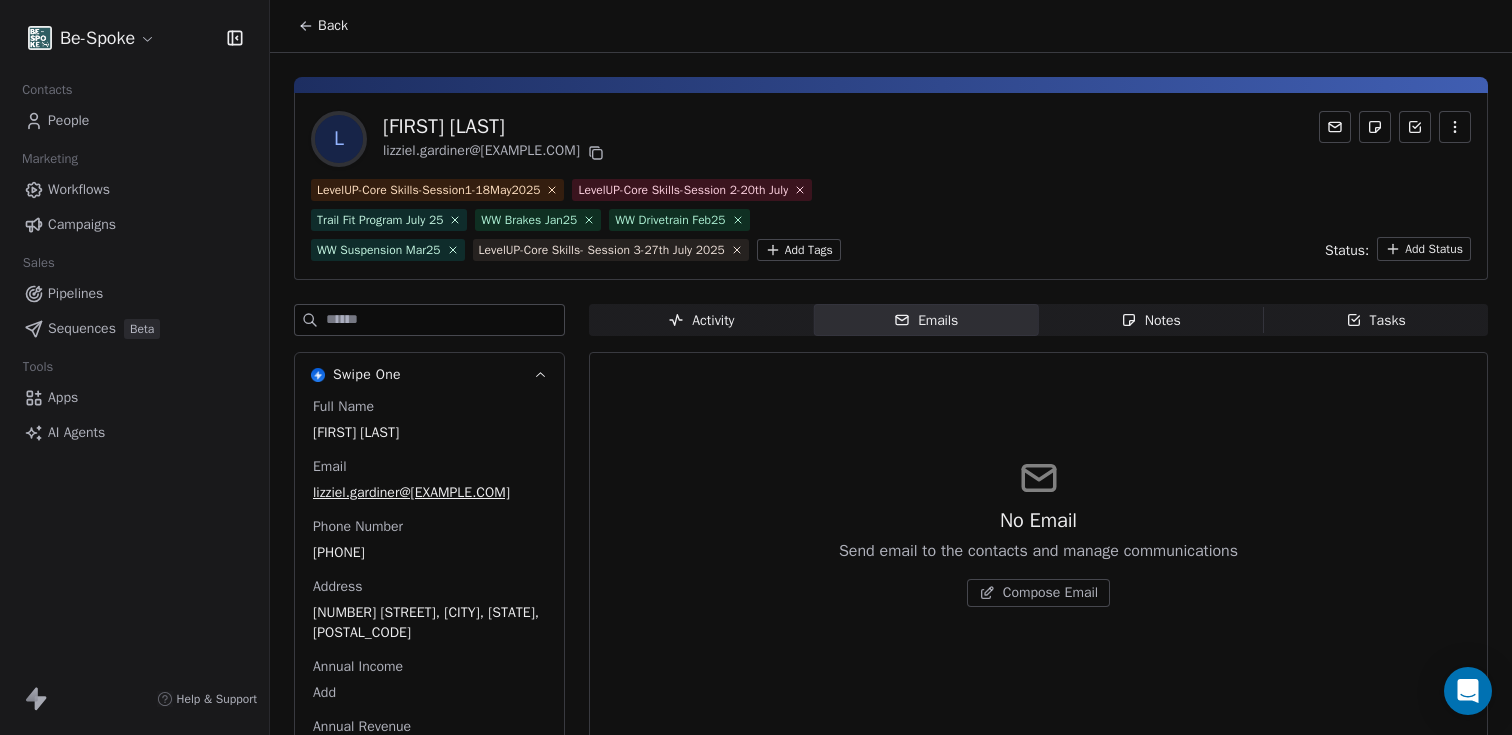 click on "Compose Email" at bounding box center (1050, 593) 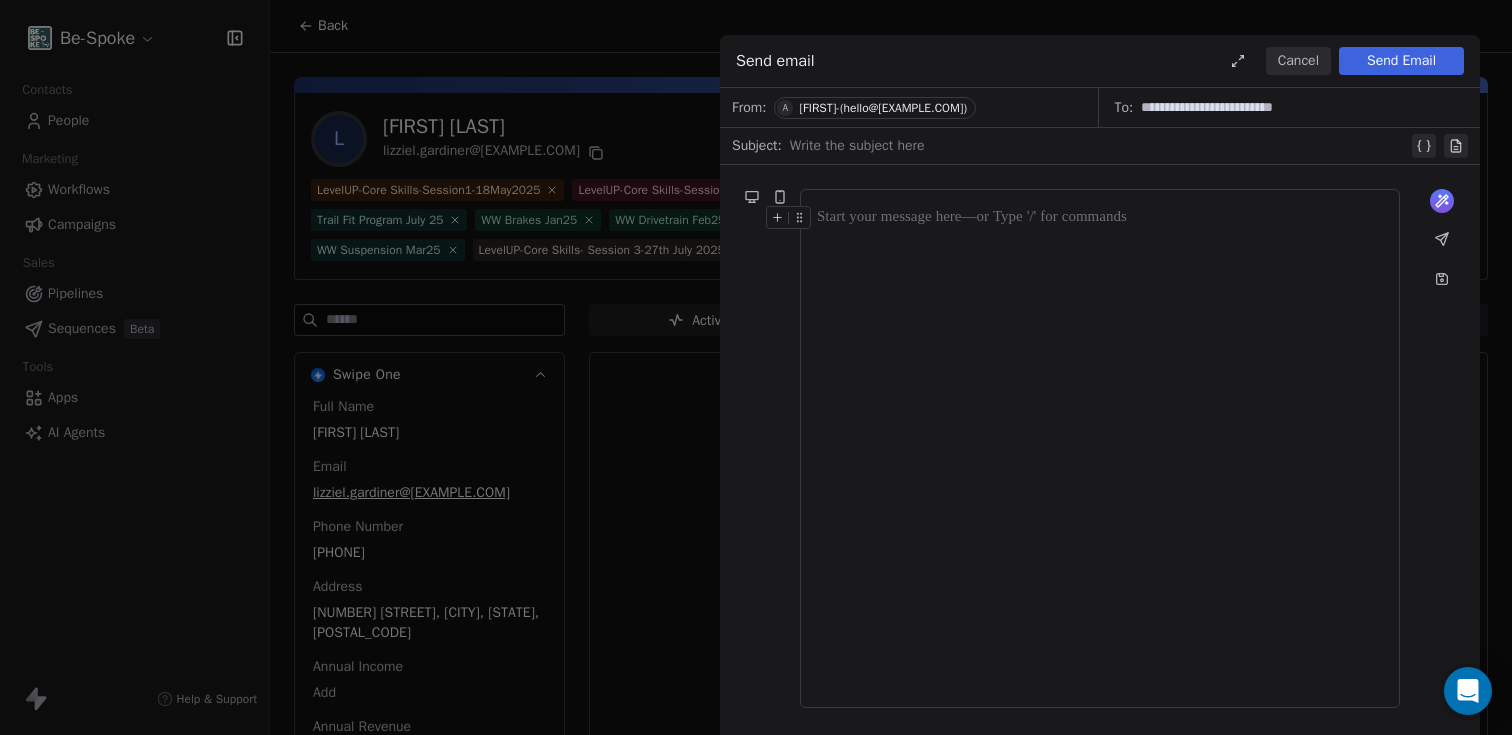 click on "**********" at bounding box center [756, 367] 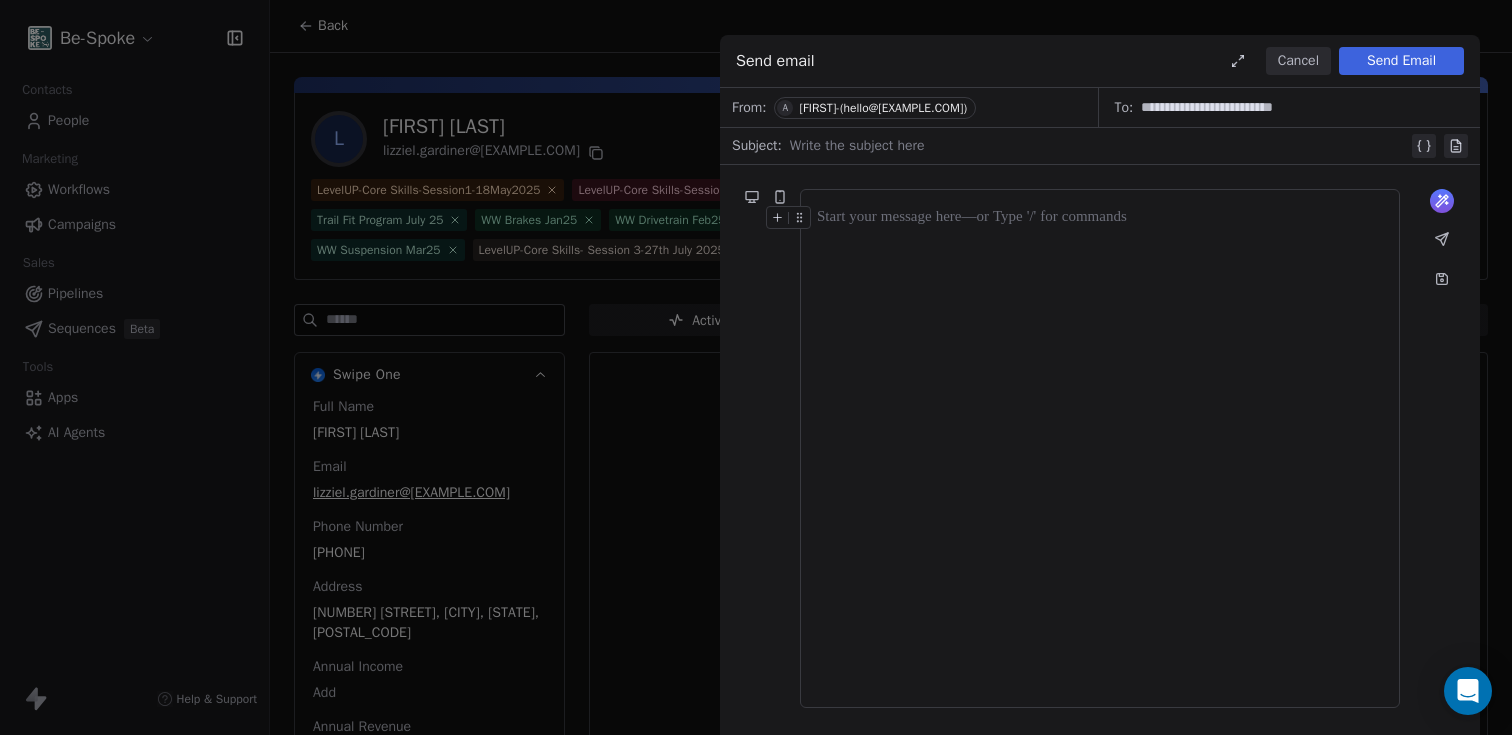 click on "Cancel" at bounding box center [1298, 61] 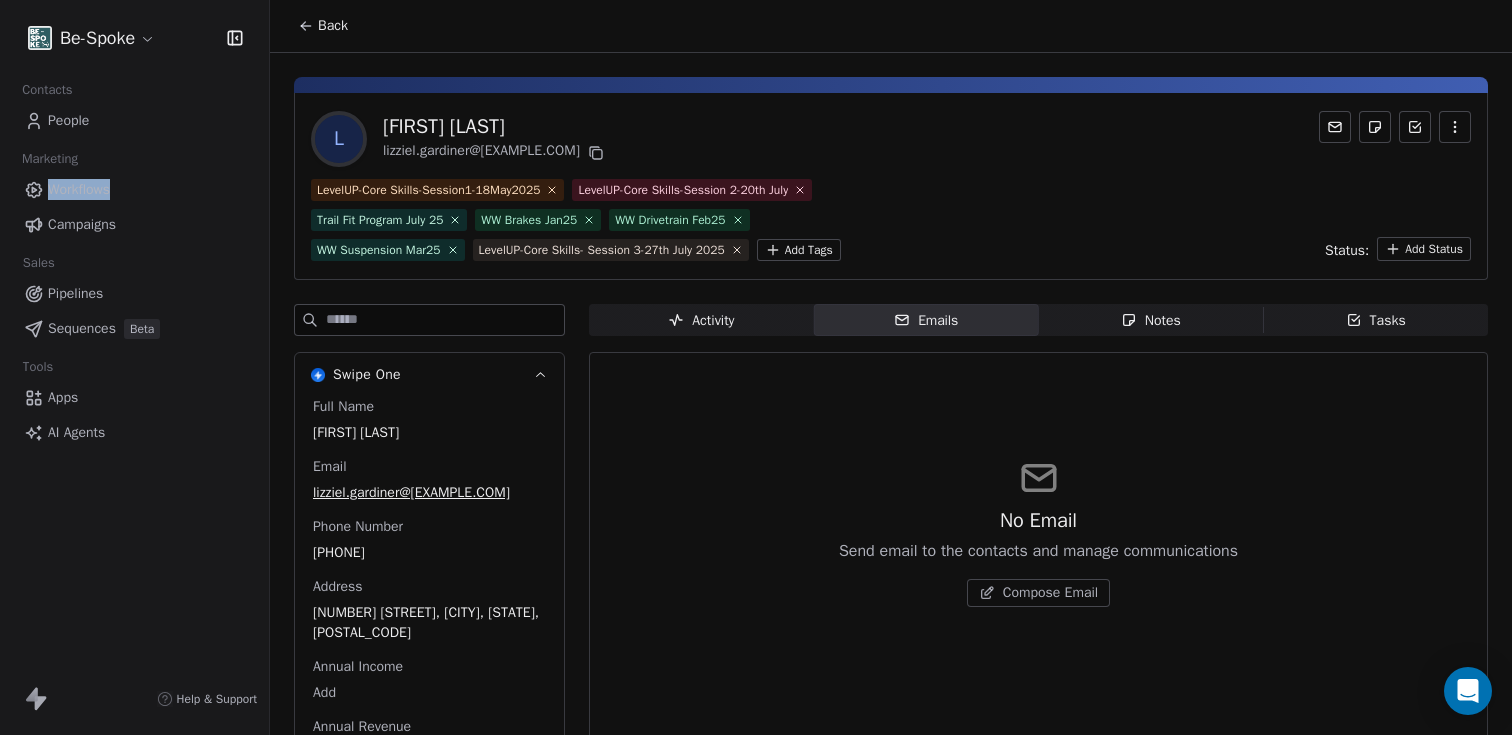 click on "Compose Email" at bounding box center [1038, 593] 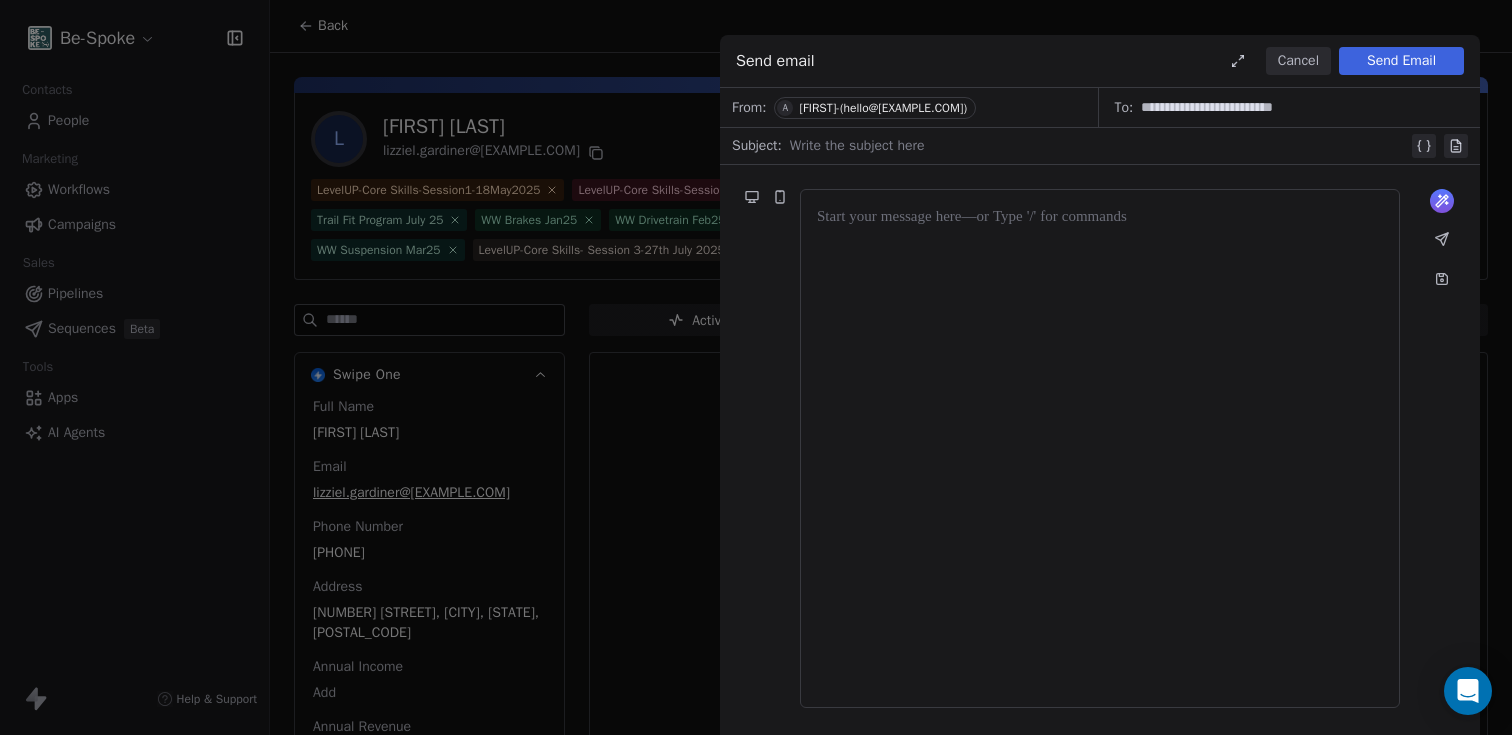 type 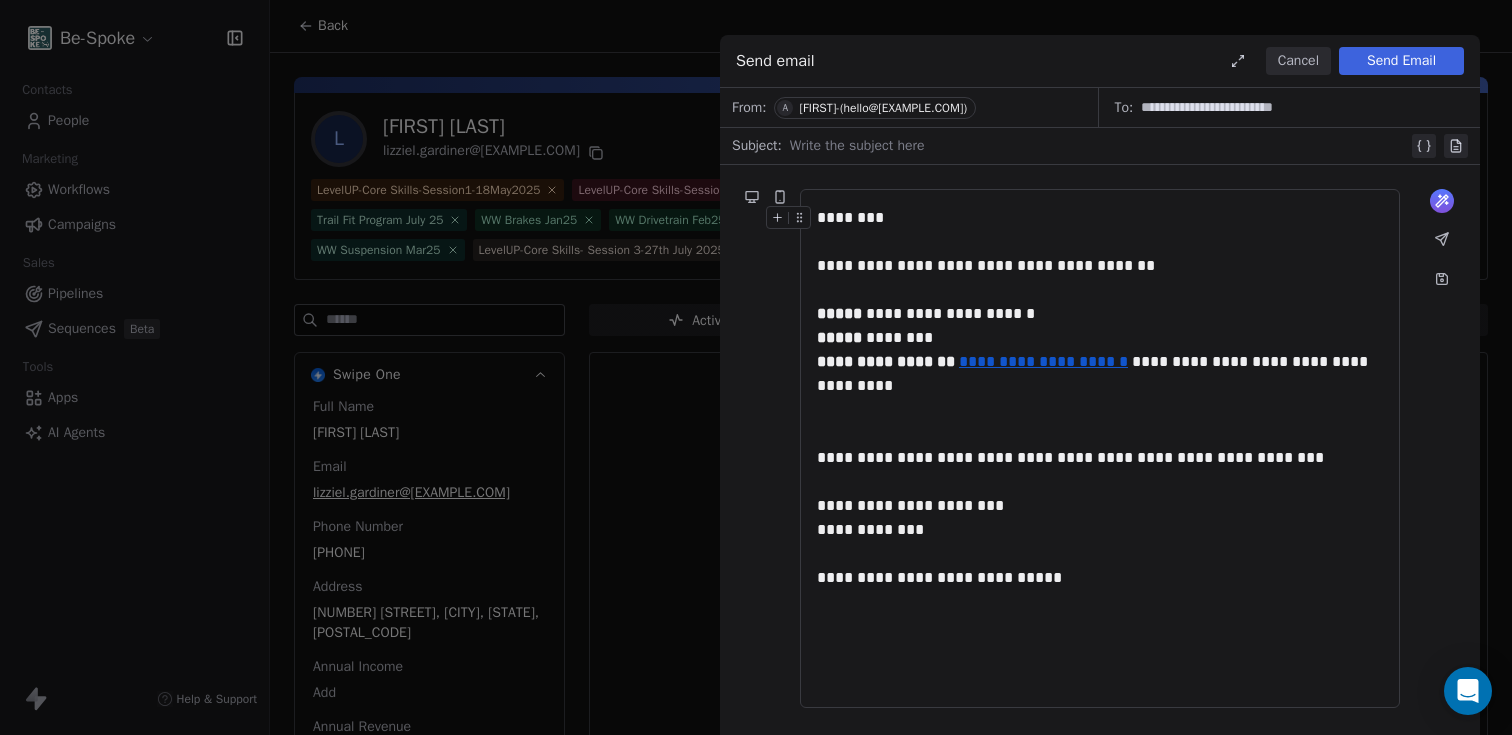 click at bounding box center [1099, 146] 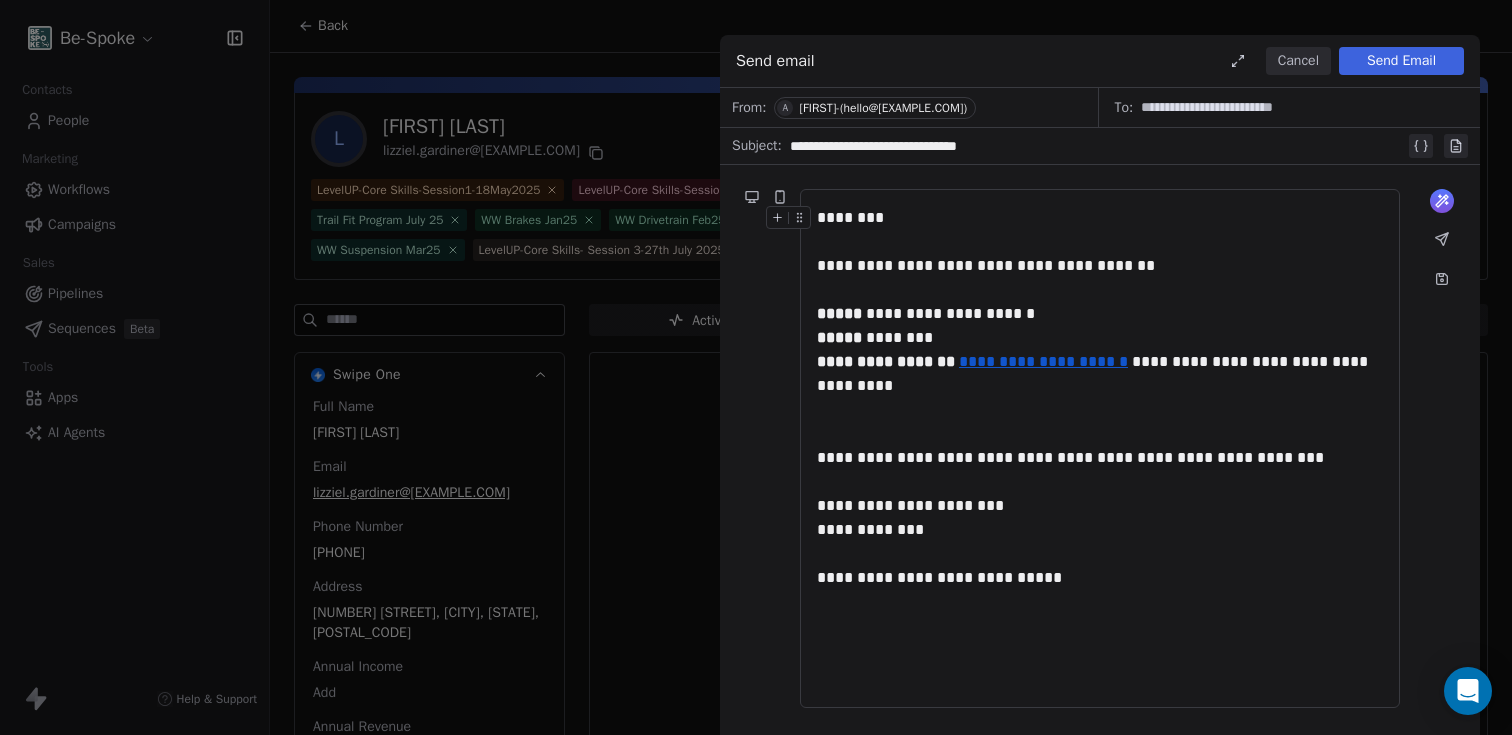 click on "Send Email" at bounding box center [1401, 61] 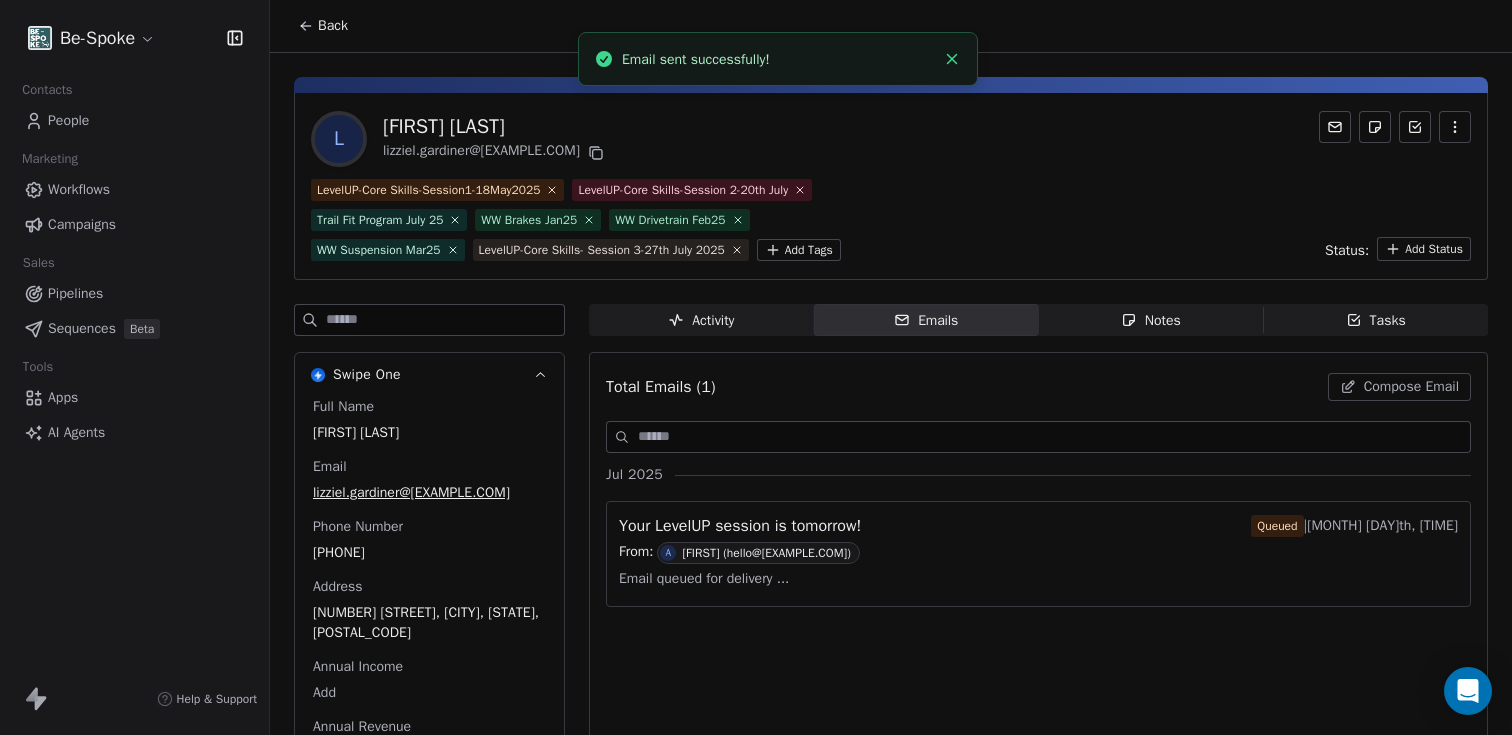 click 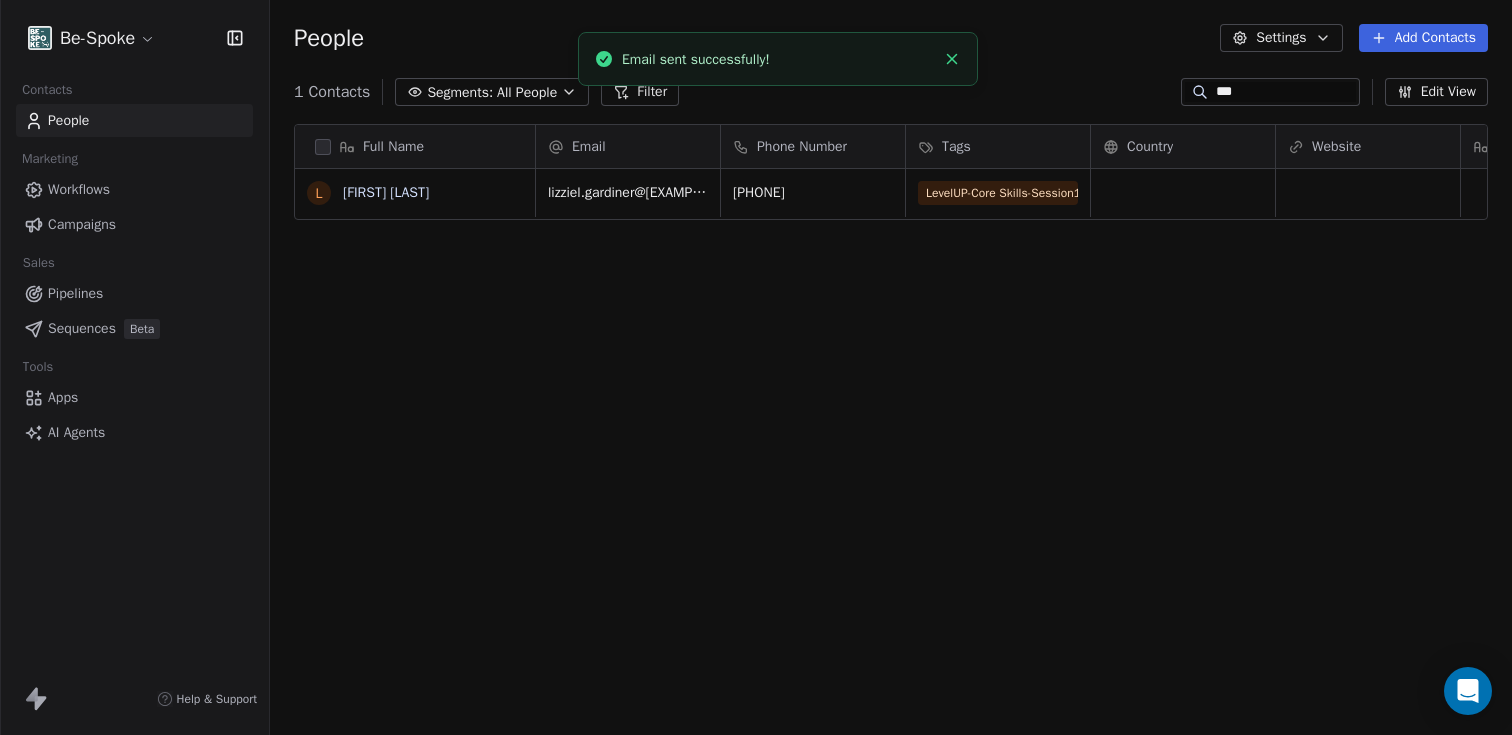 scroll, scrollTop: 16, scrollLeft: 16, axis: both 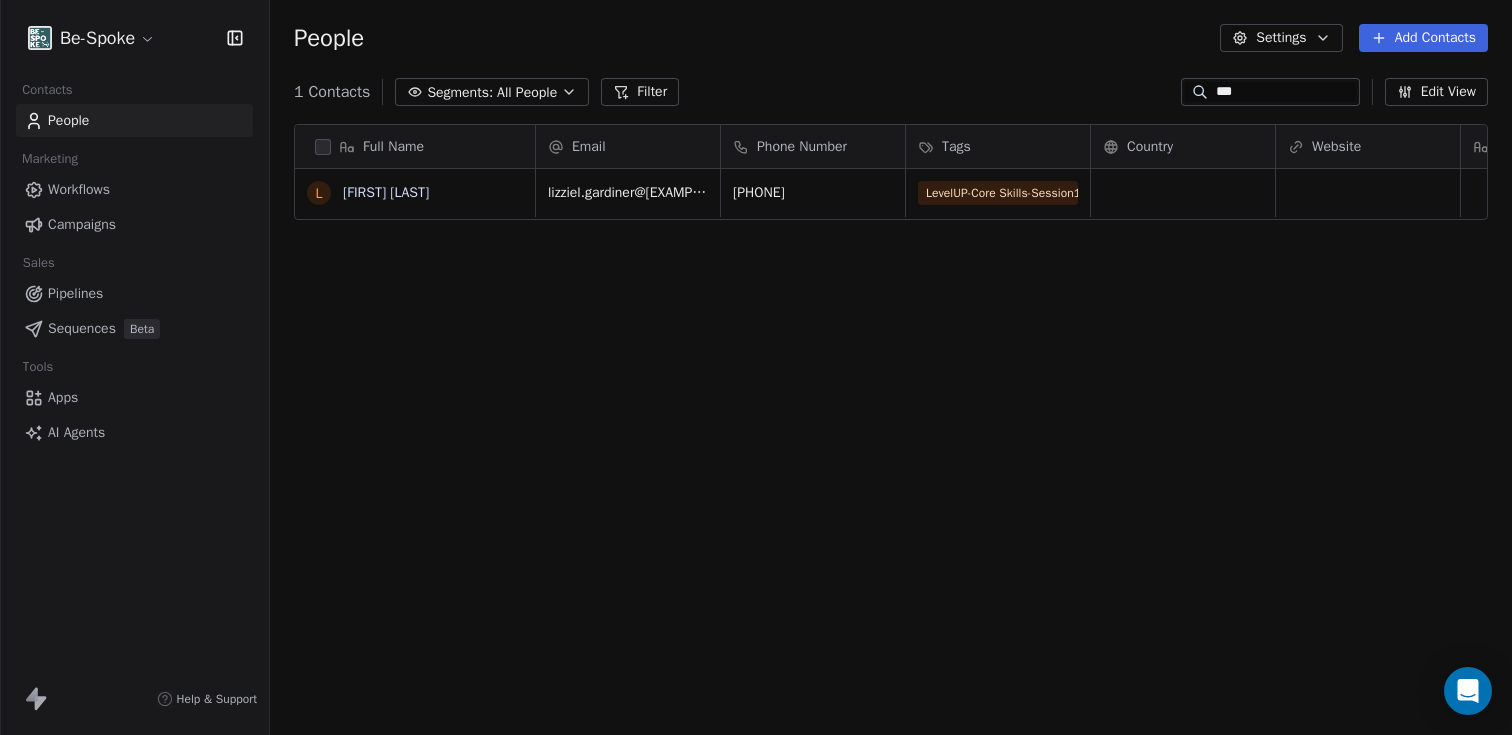 drag, startPoint x: 1283, startPoint y: 97, endPoint x: 1105, endPoint y: 97, distance: 178 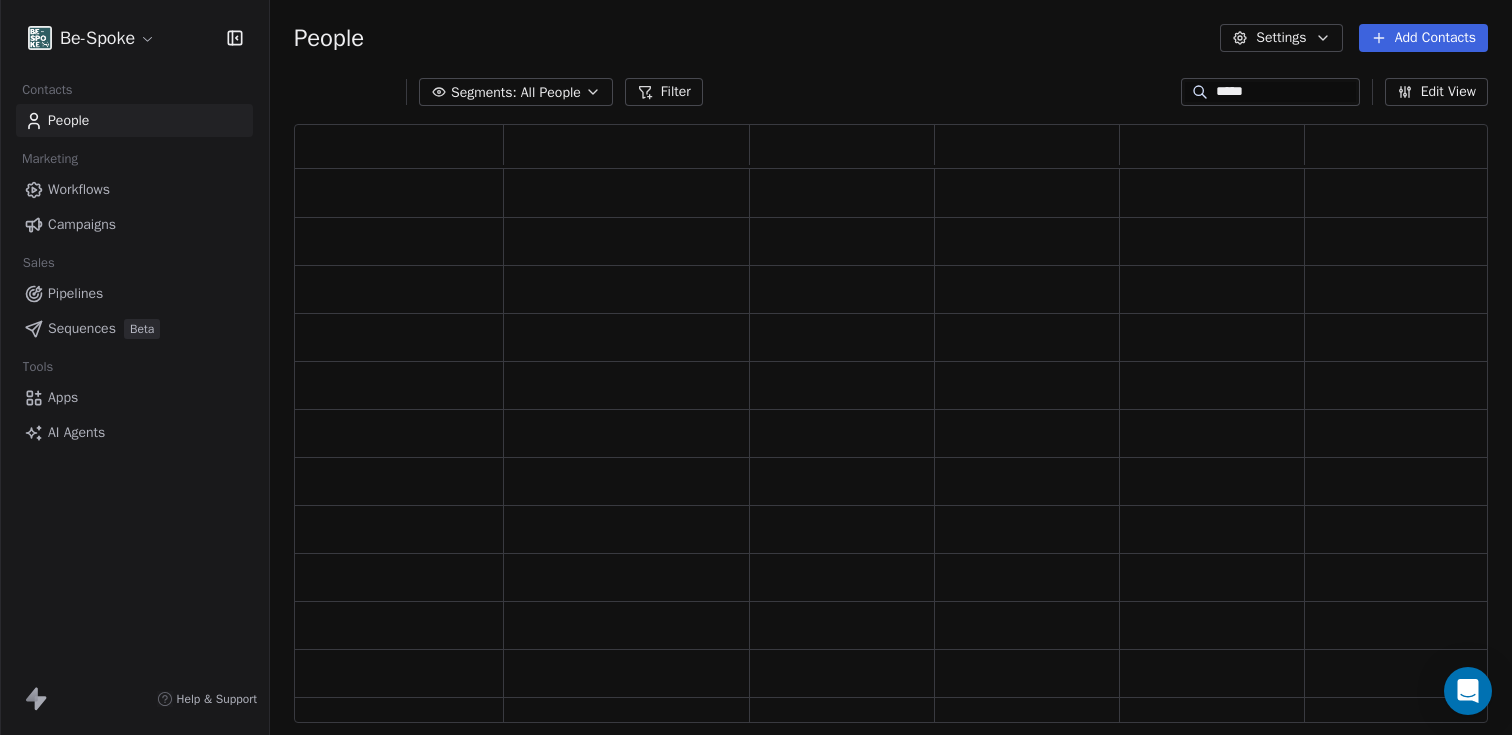 scroll, scrollTop: 16, scrollLeft: 16, axis: both 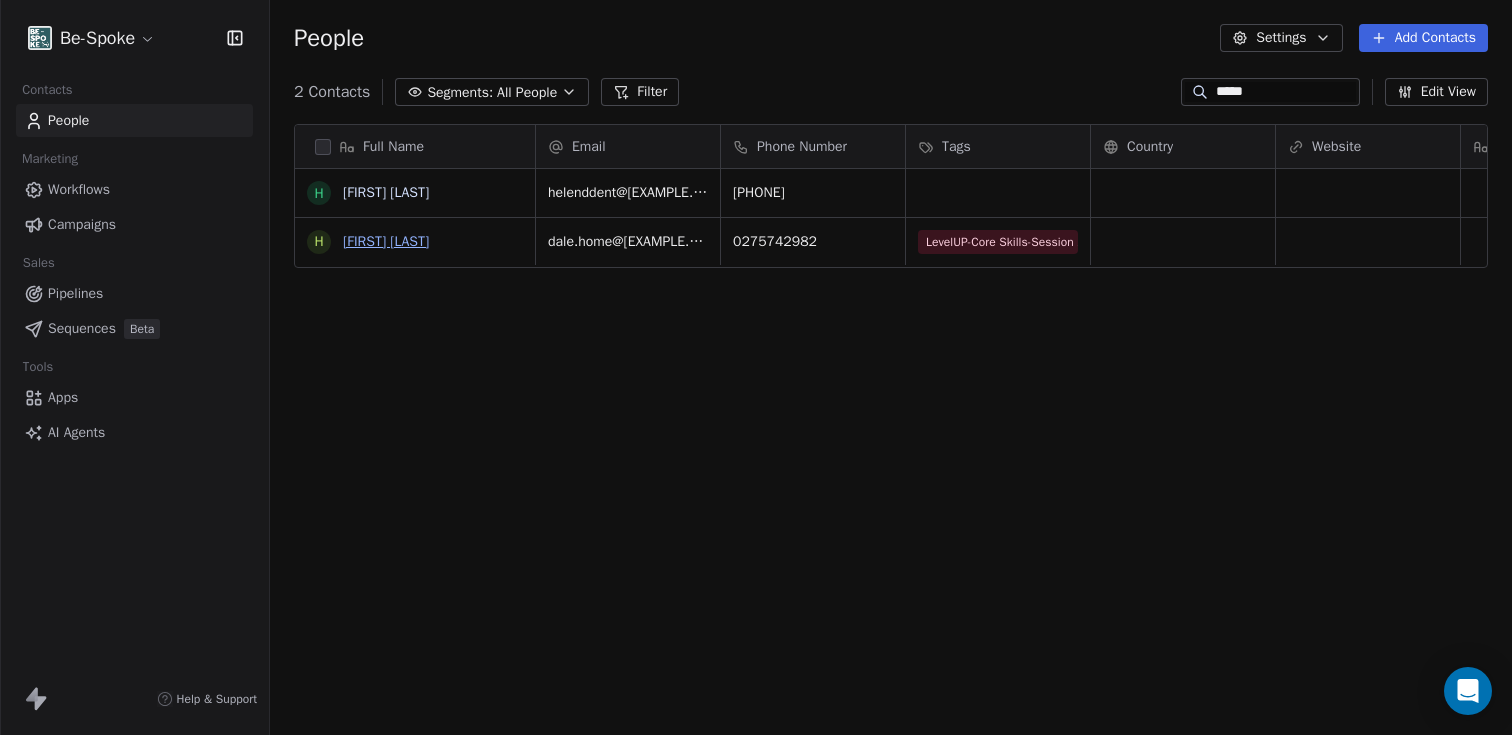 type on "*****" 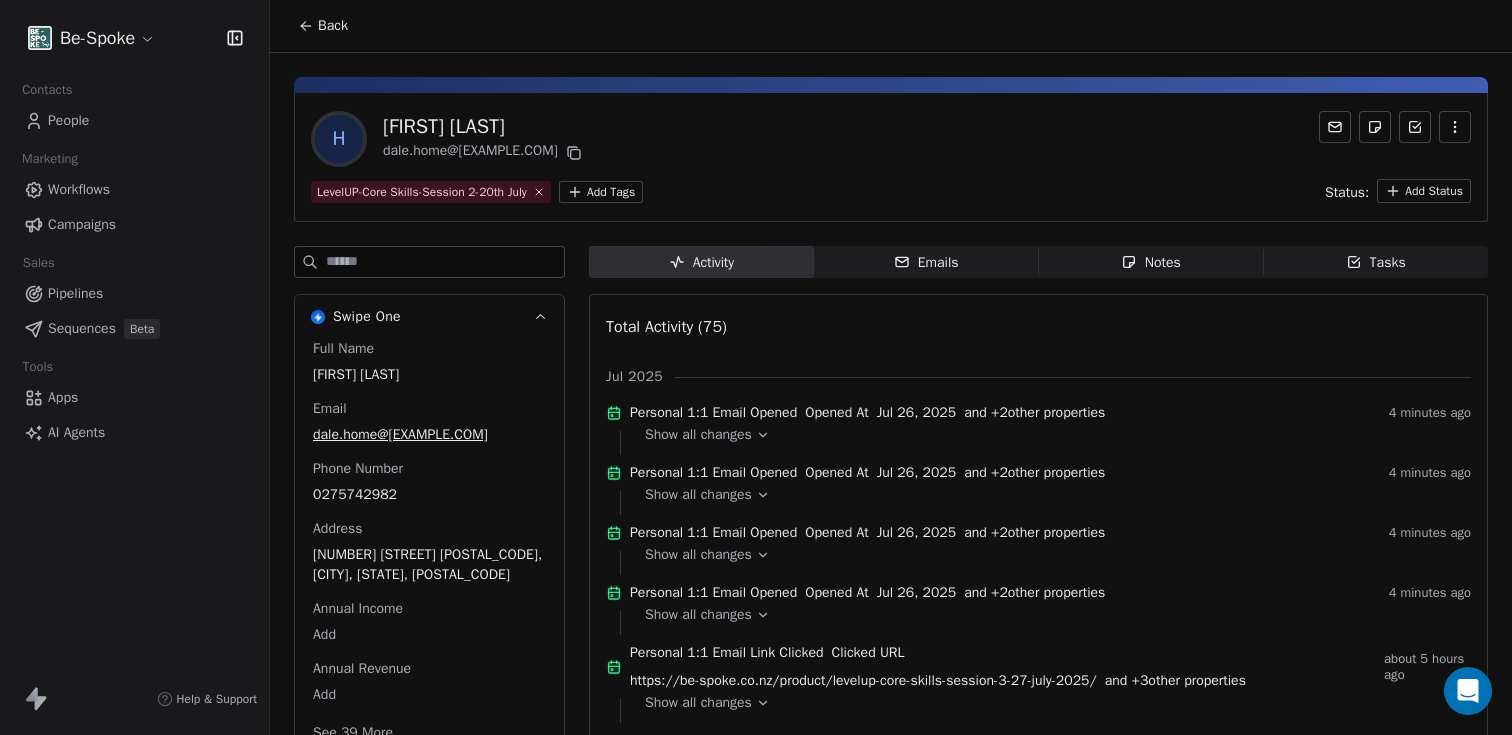 click on "Emails" at bounding box center (926, 262) 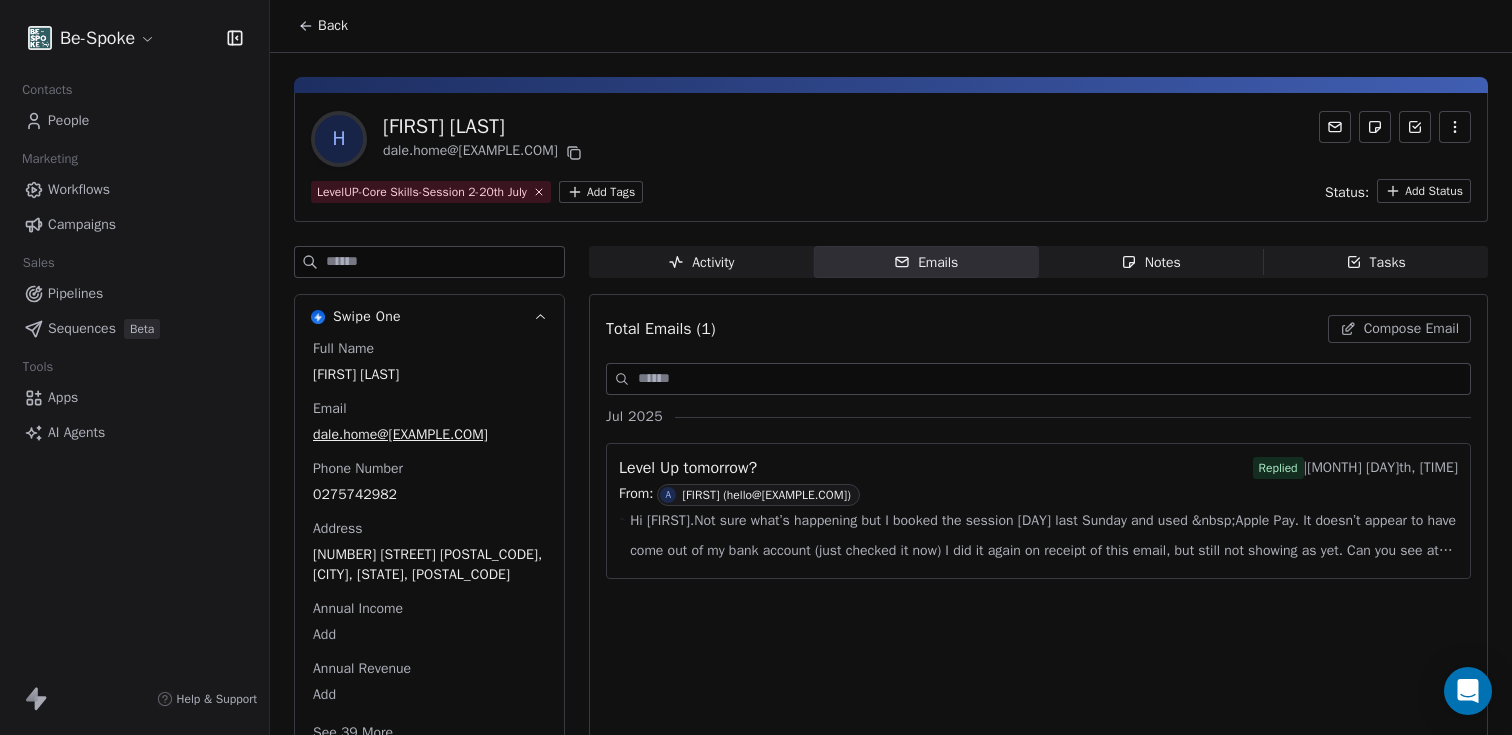 click on "Hi [FIRST].Not sure what’s happening but I booked the session [DAY] last Sunday and used &nbsp;Apple Pay. It doesn’t appear to have come out of my bank account (just checked it now) I did it again on receipt of this email, but still not showing as yet. Can you see at your end if &nbsp;I booked???? Or" at bounding box center (1044, 536) 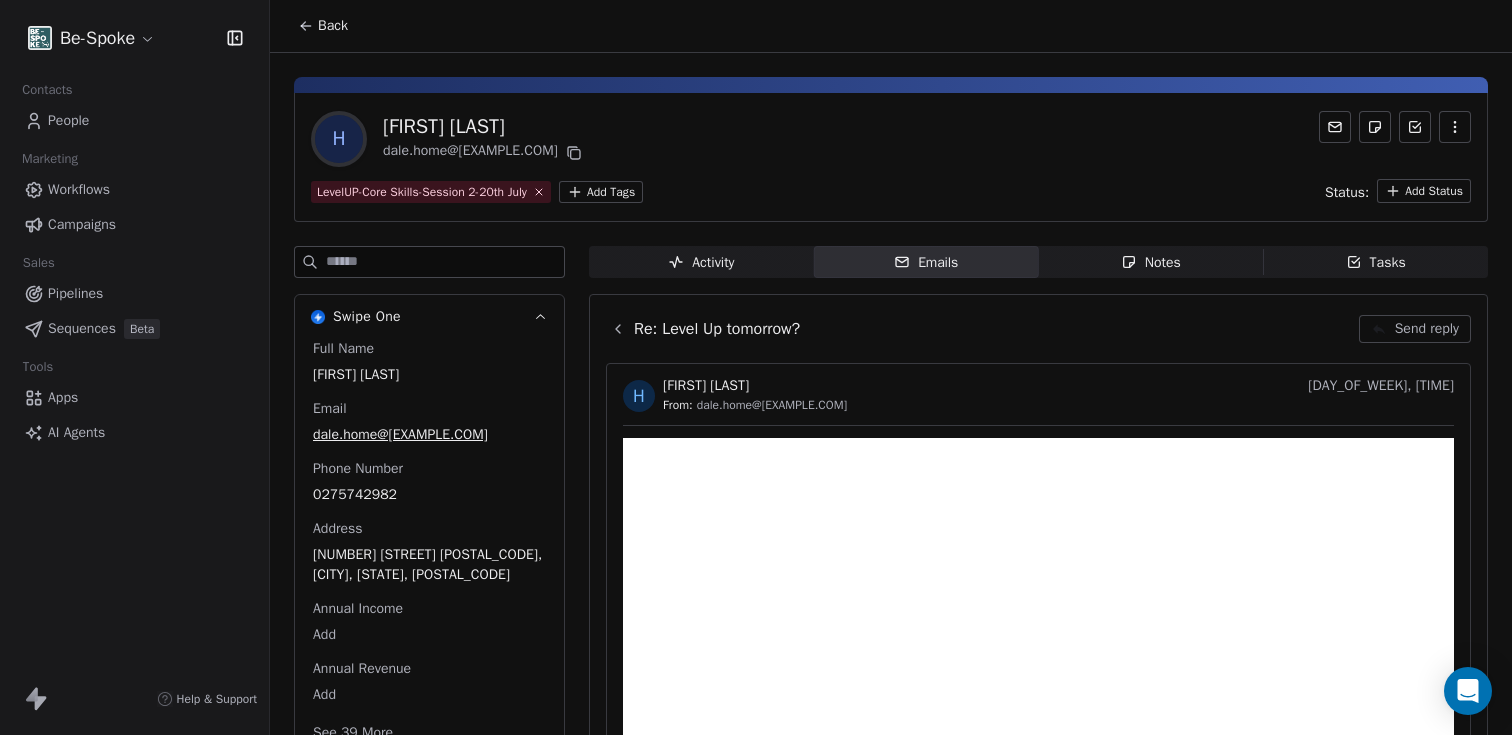 click on "Send reply" at bounding box center (1427, 329) 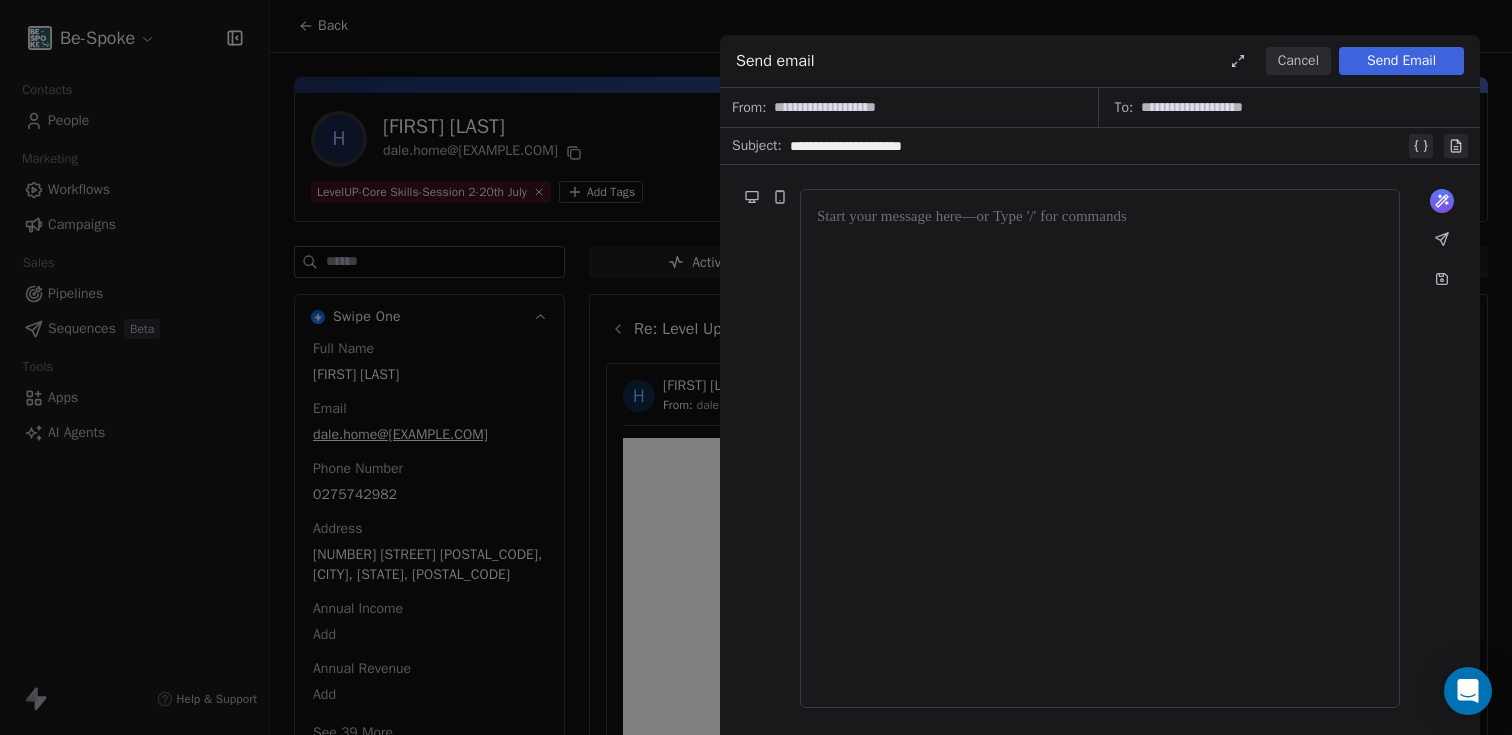 type 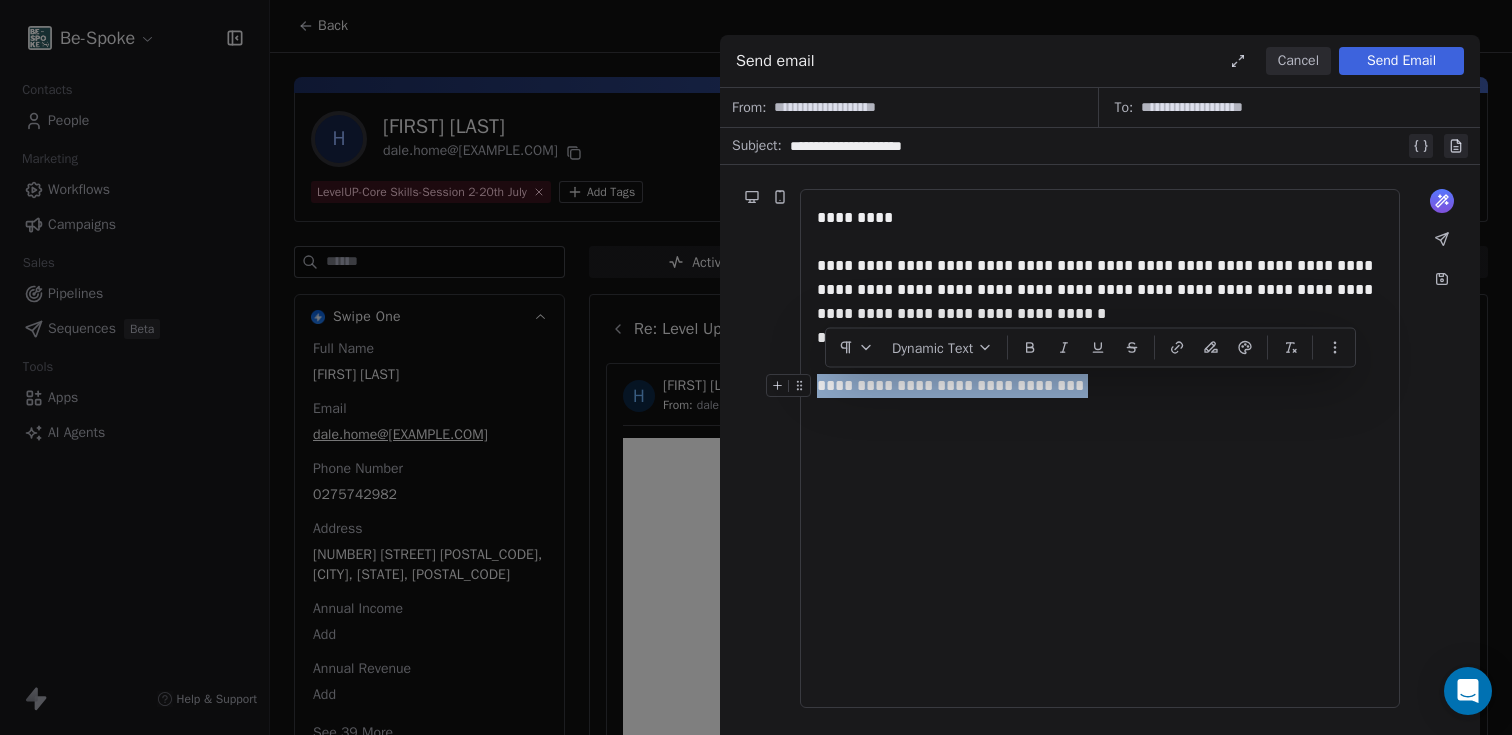 drag, startPoint x: 1113, startPoint y: 387, endPoint x: 820, endPoint y: 377, distance: 293.1706 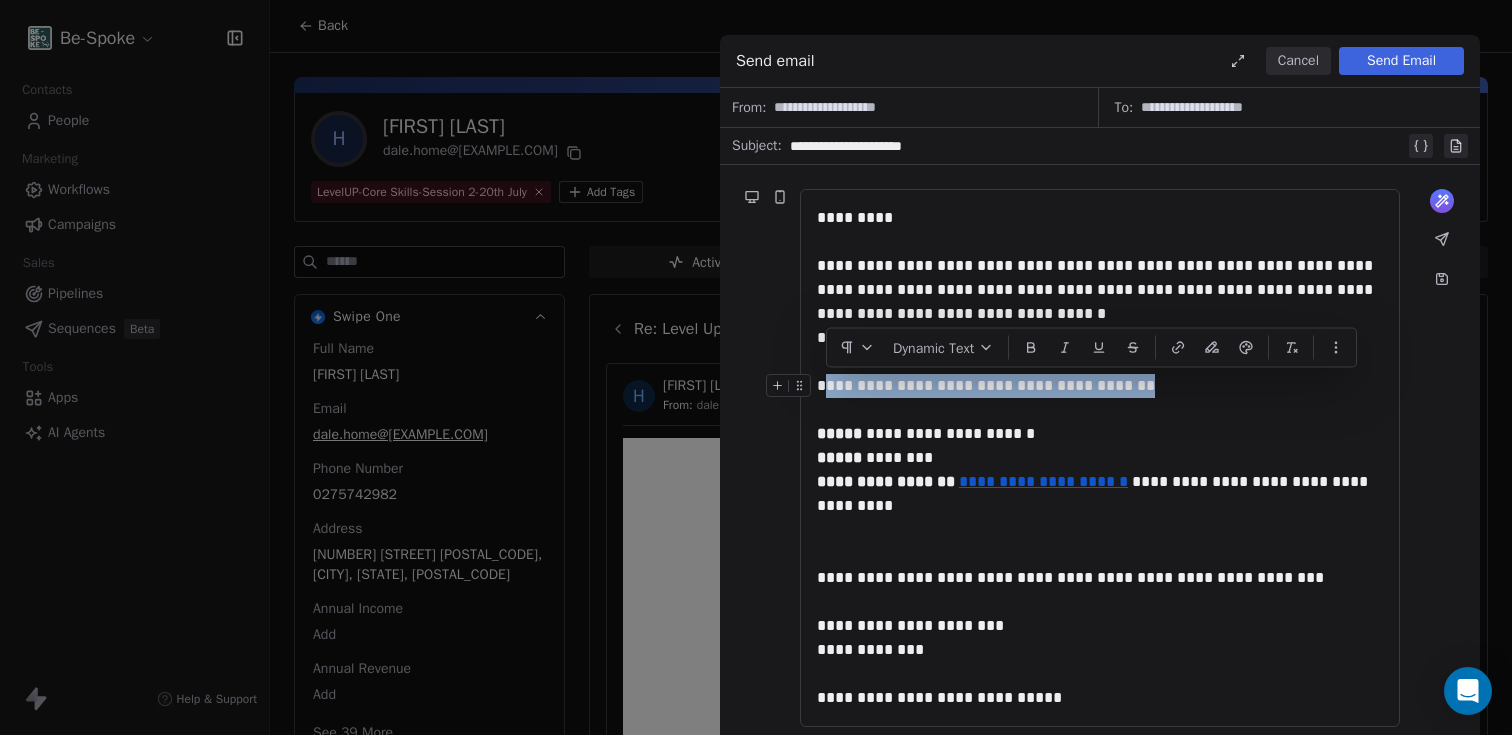 drag, startPoint x: 1159, startPoint y: 380, endPoint x: 822, endPoint y: 382, distance: 337.00592 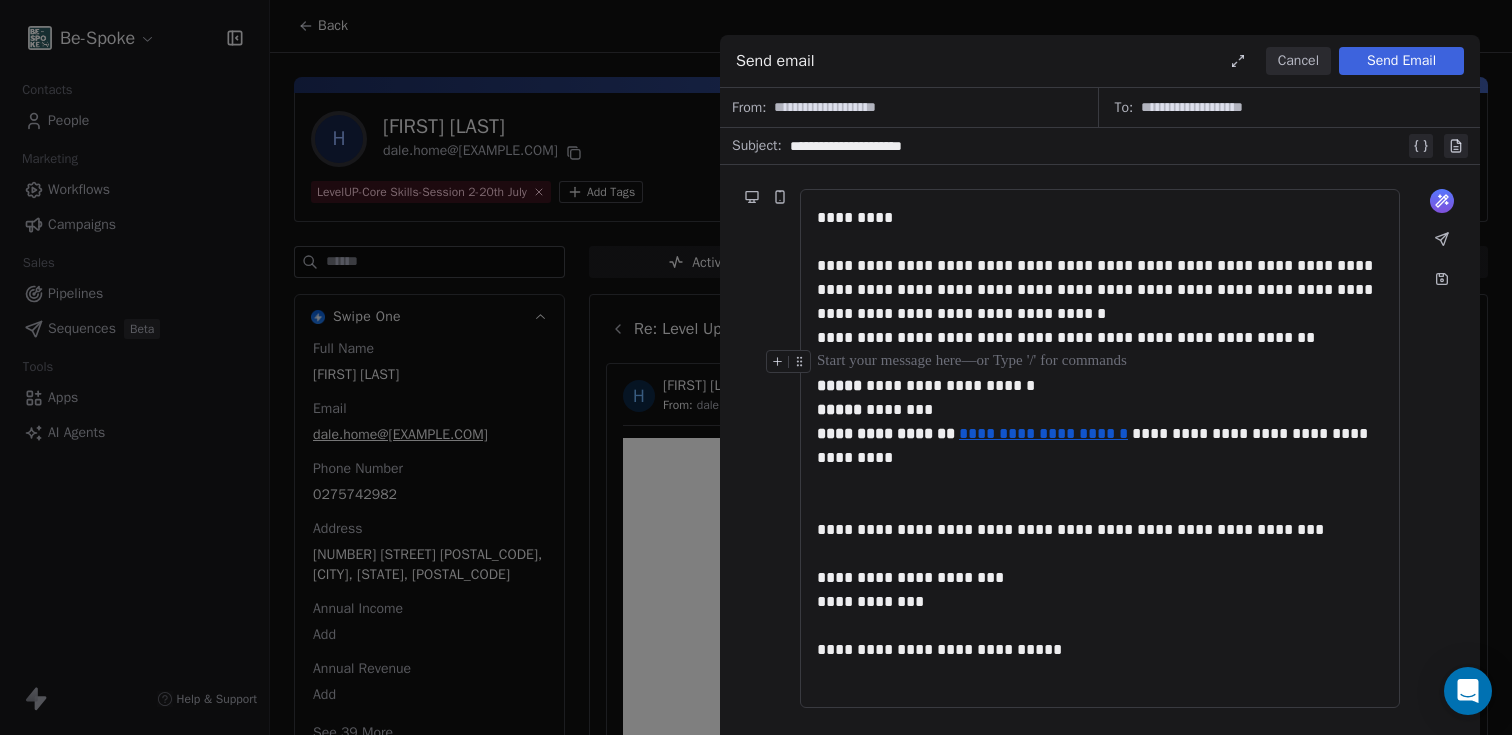 click at bounding box center (1100, 362) 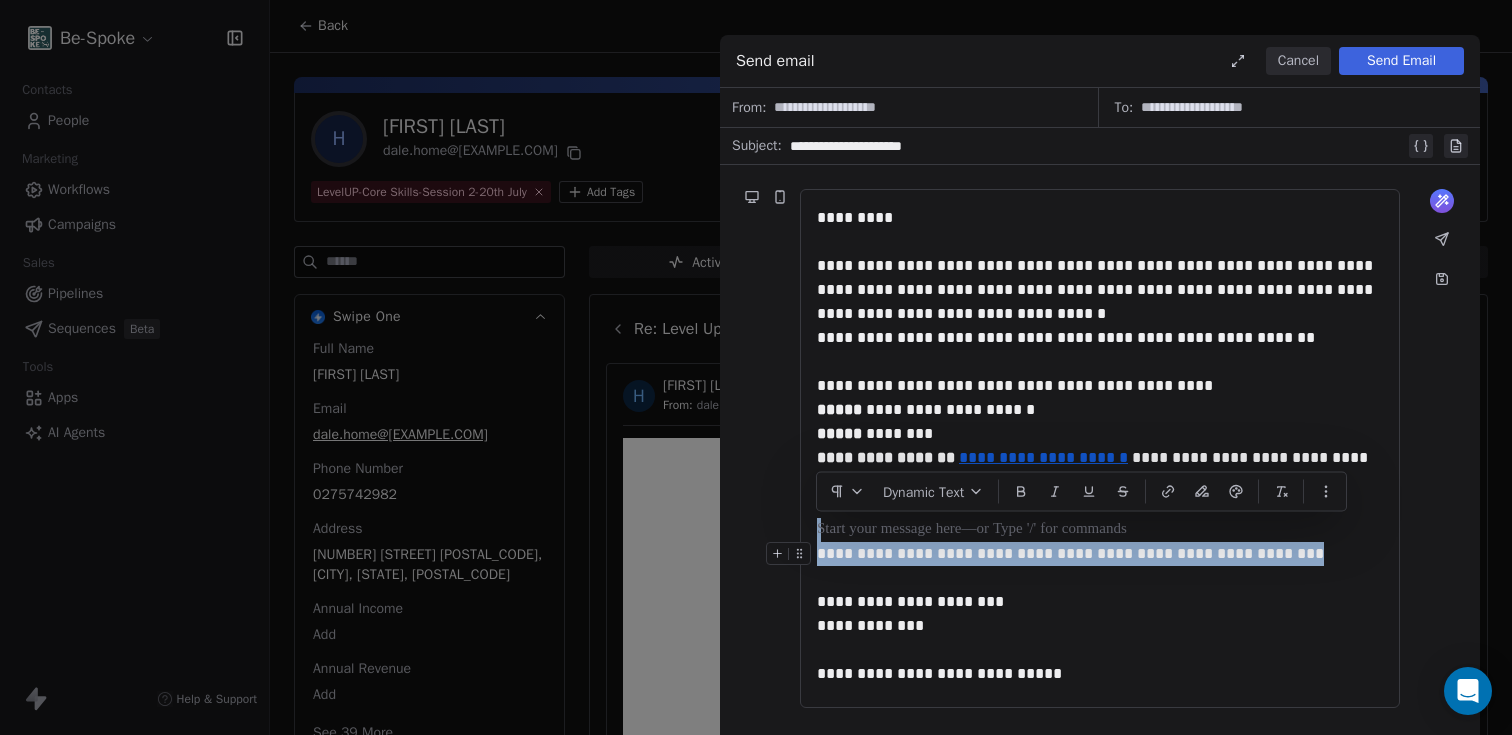 drag, startPoint x: 852, startPoint y: 521, endPoint x: 1273, endPoint y: 554, distance: 422.29138 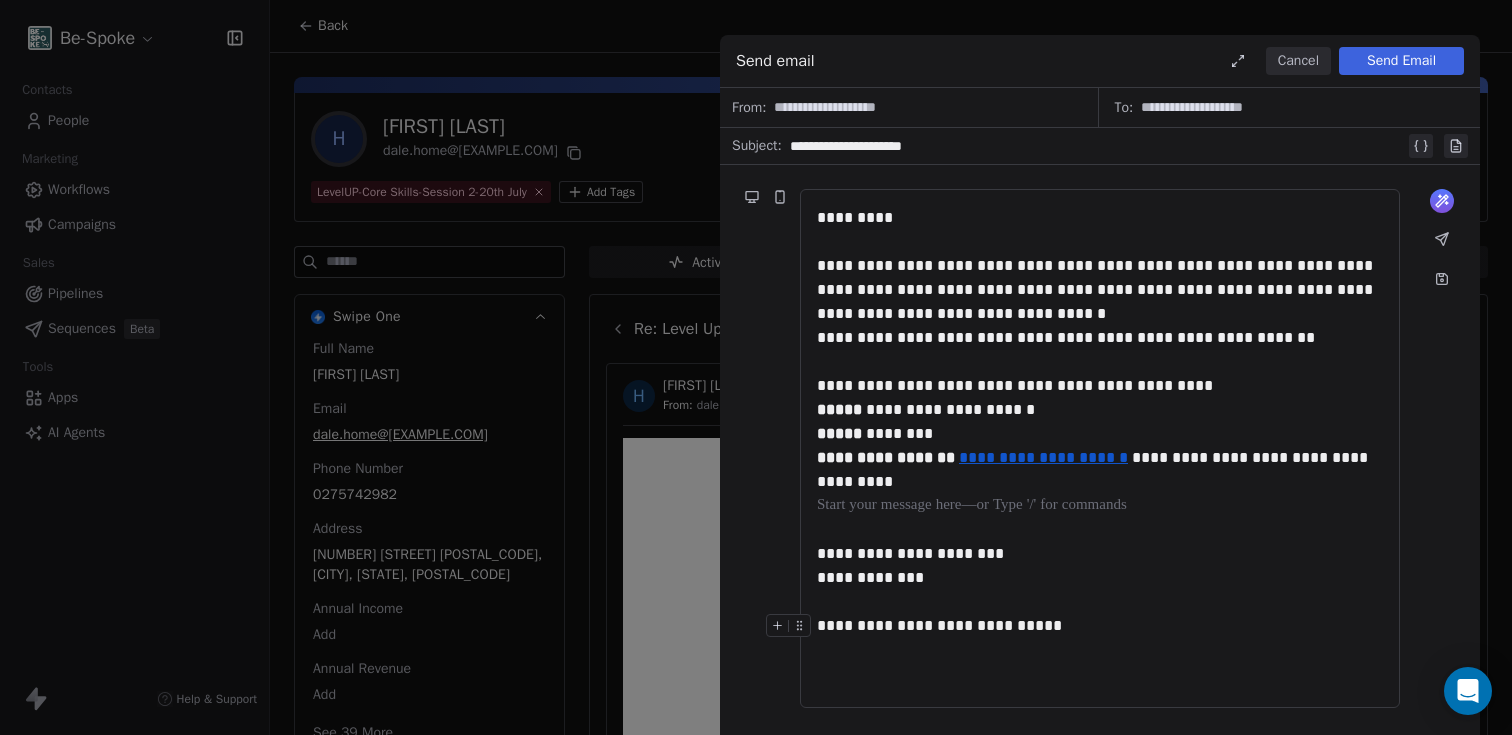 drag, startPoint x: 1073, startPoint y: 619, endPoint x: 1024, endPoint y: 606, distance: 50.695168 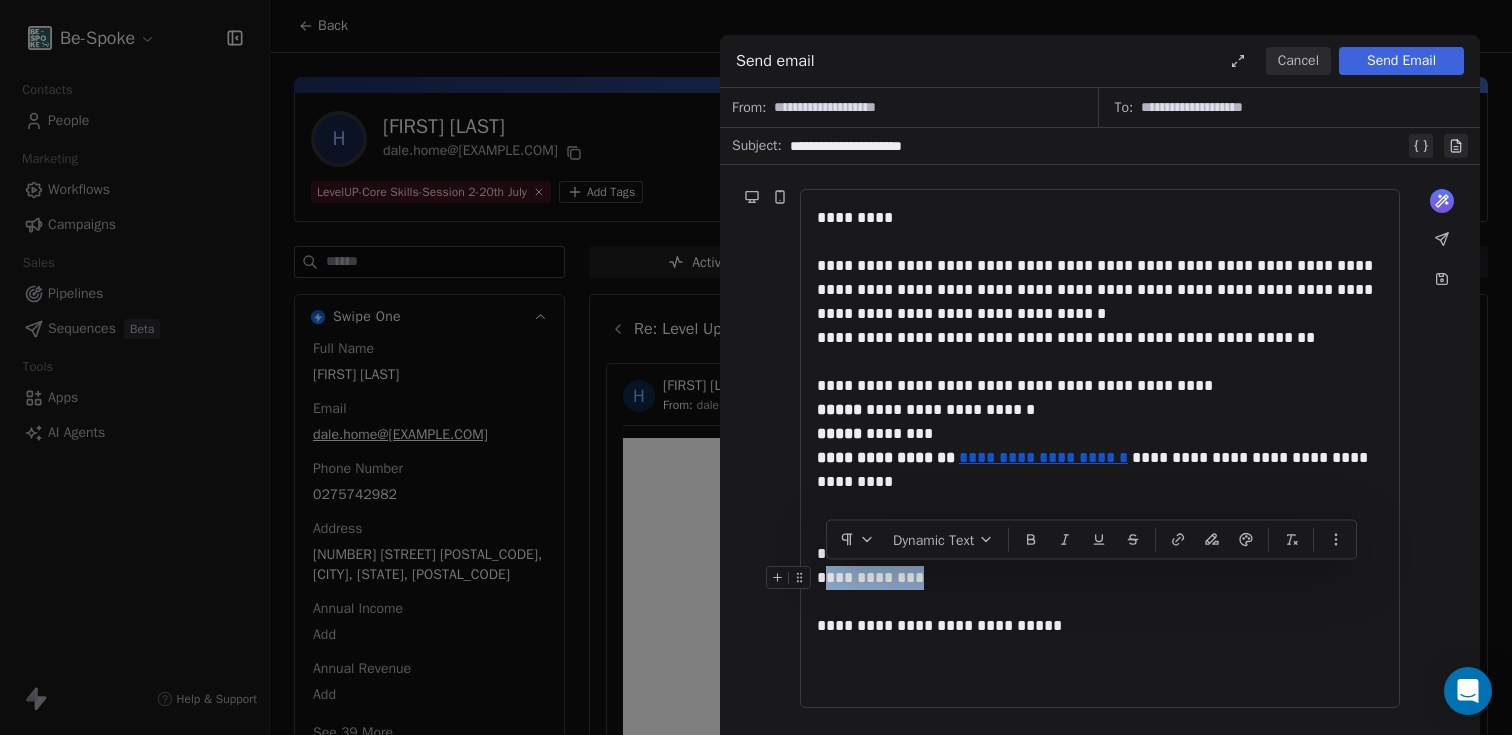 drag, startPoint x: 896, startPoint y: 582, endPoint x: 825, endPoint y: 580, distance: 71.02816 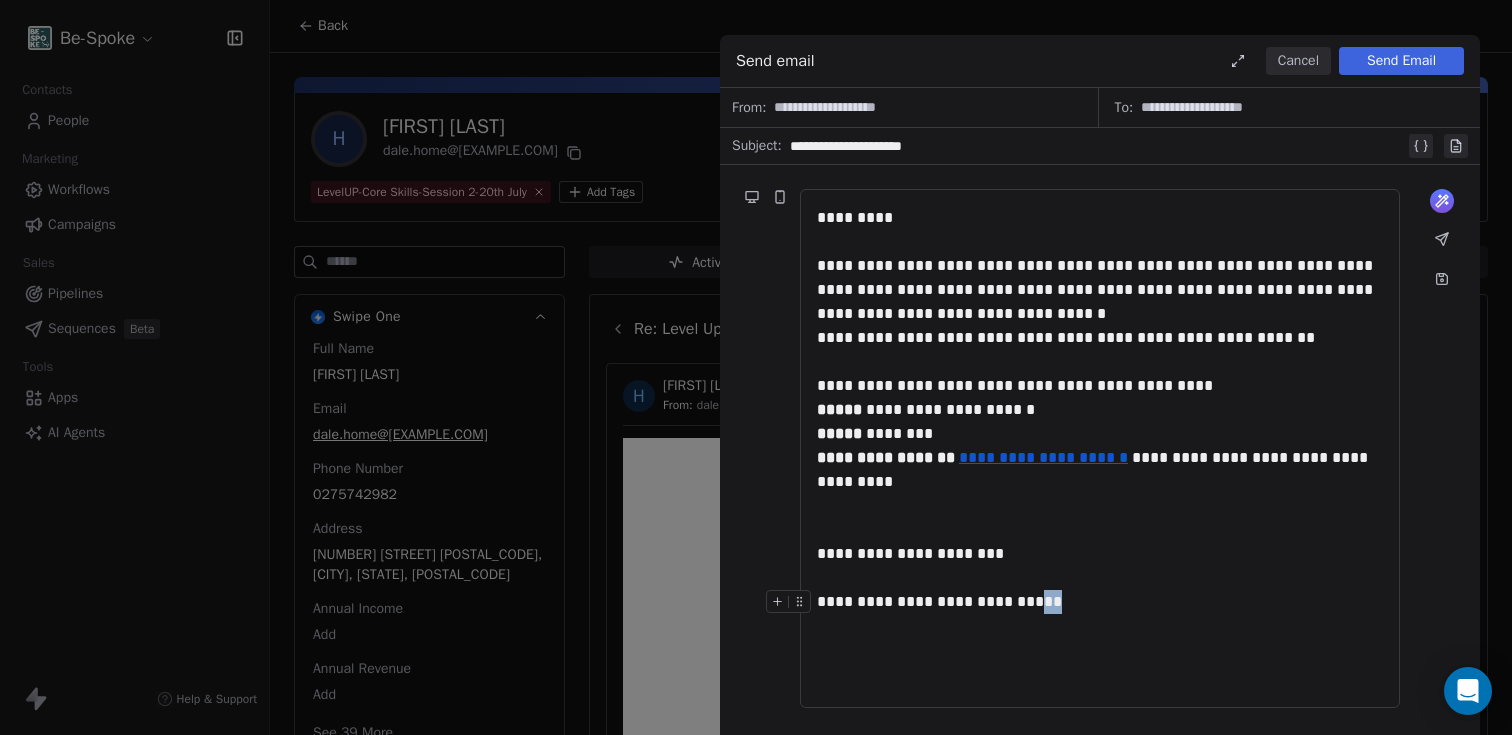 drag, startPoint x: 1085, startPoint y: 605, endPoint x: 1045, endPoint y: 606, distance: 40.012497 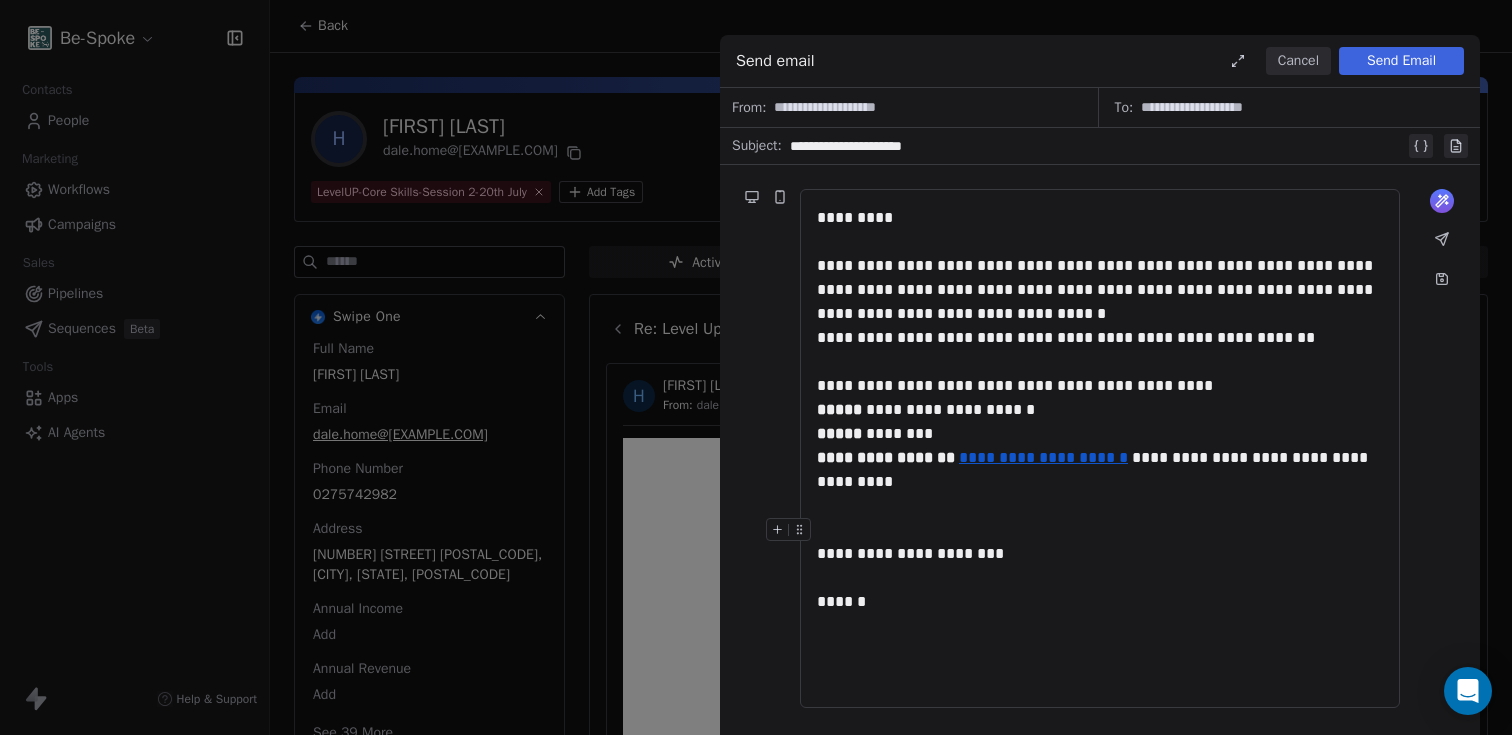 click at bounding box center (1100, 530) 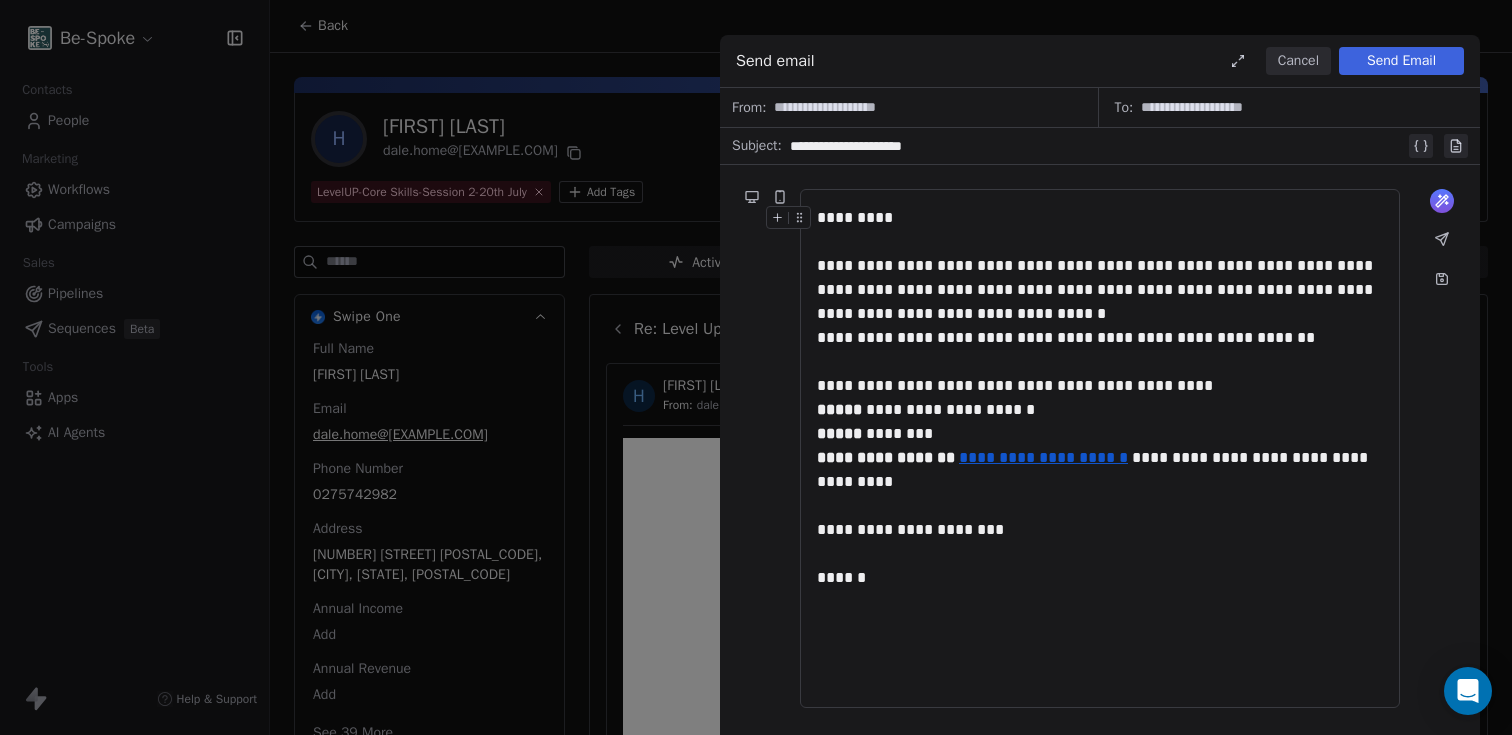 click on "Send Email" at bounding box center (1401, 61) 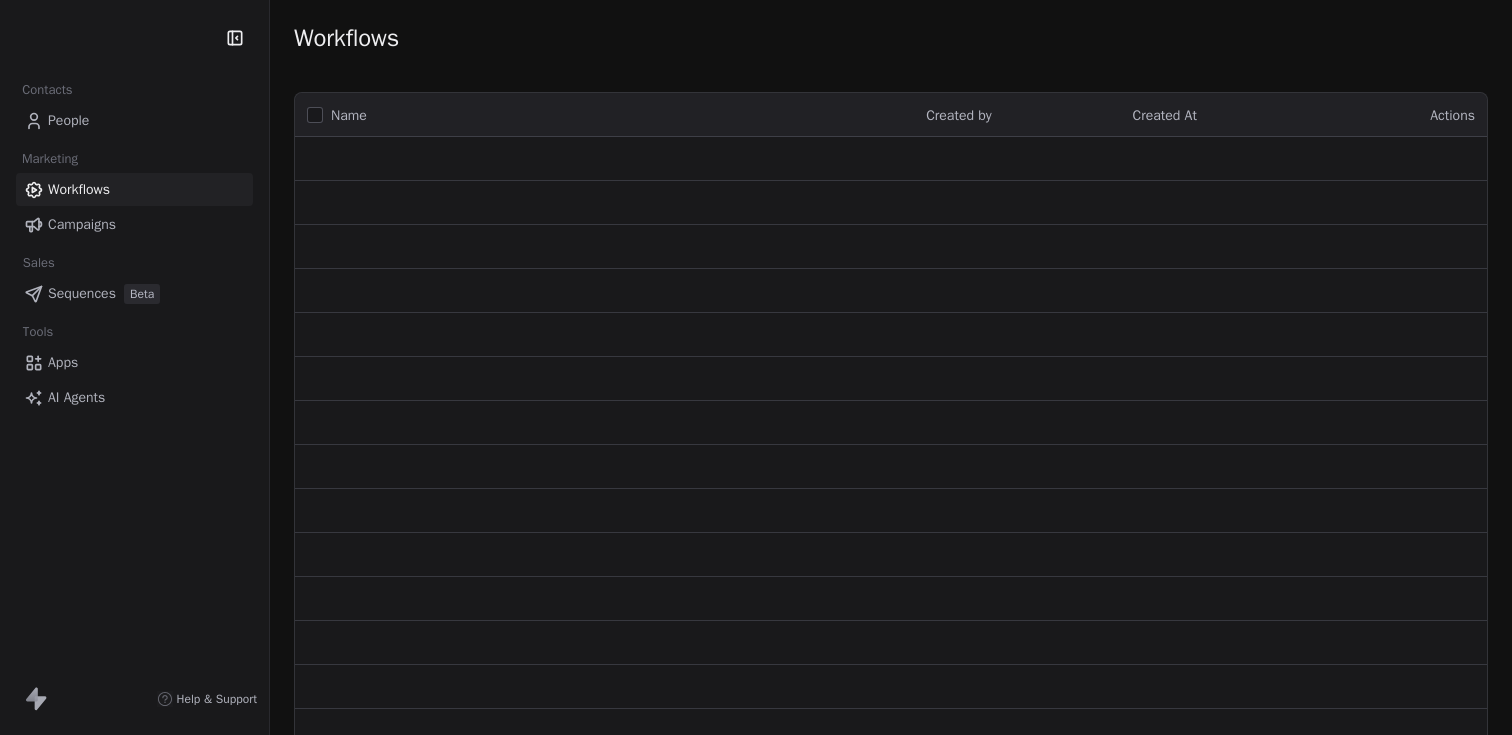 scroll, scrollTop: 0, scrollLeft: 0, axis: both 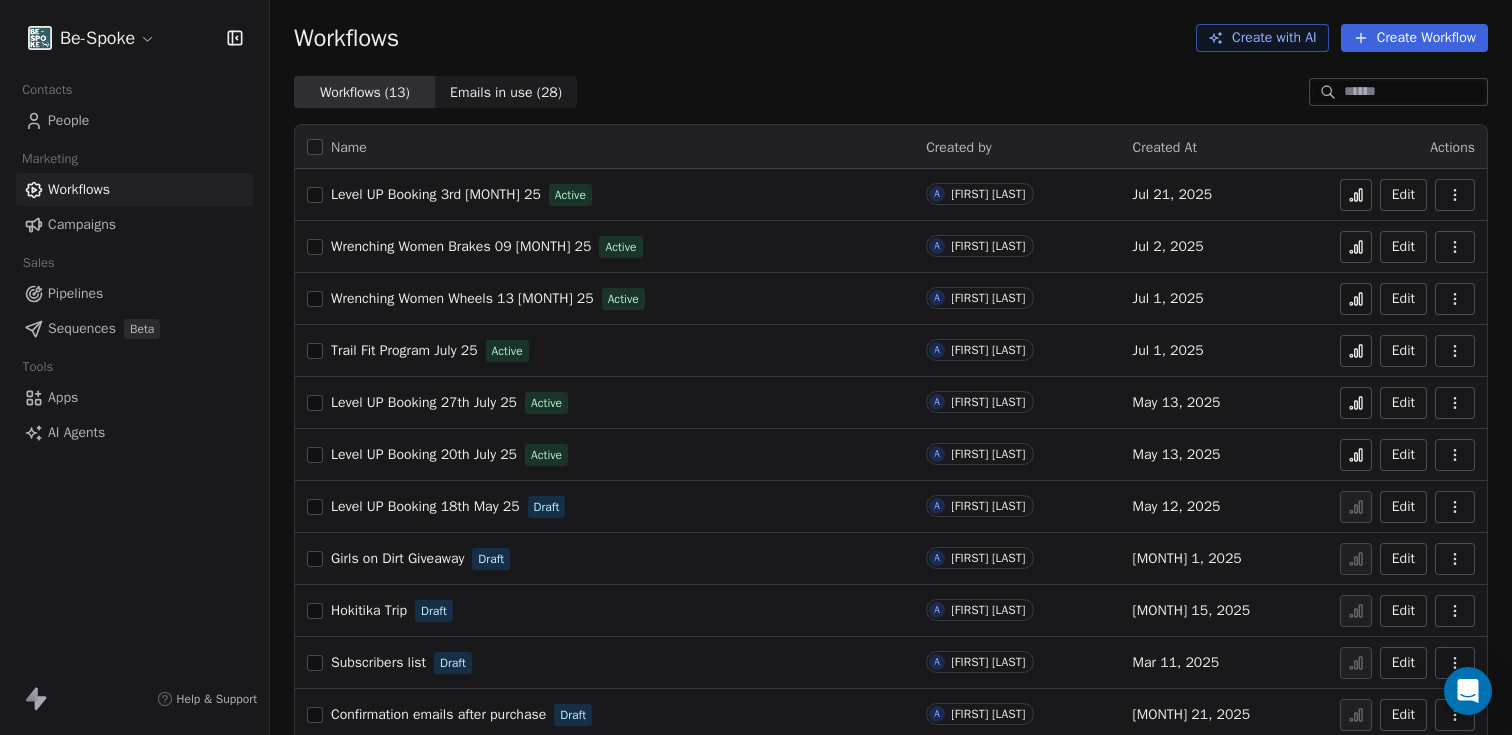 click on "Level UP Booking 27th July 25" at bounding box center [424, 402] 